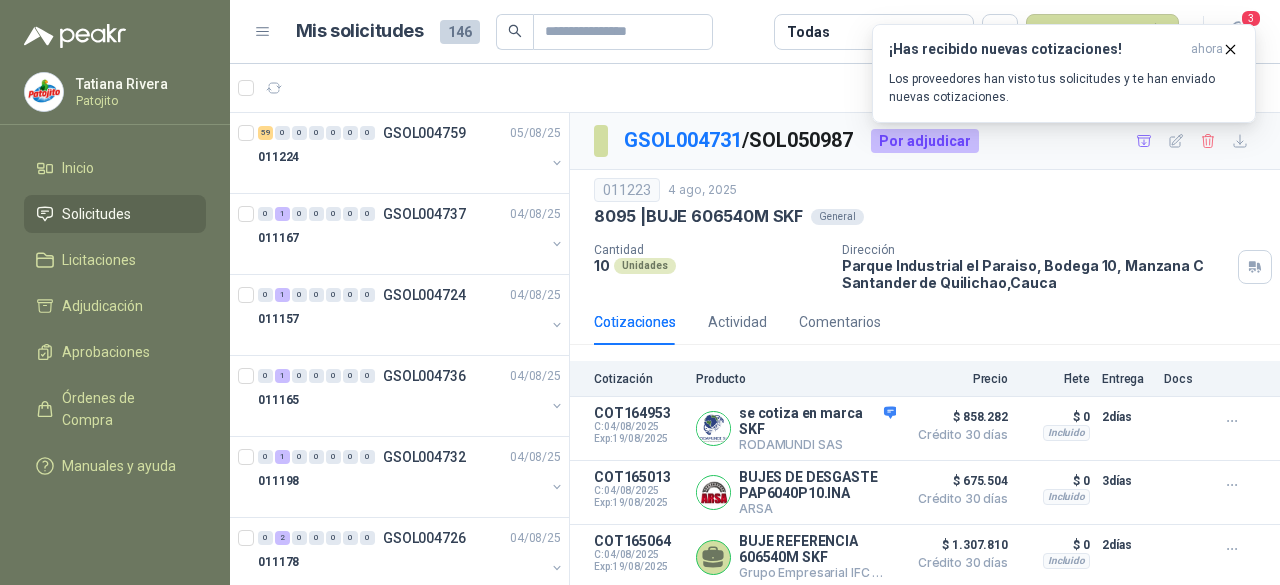 scroll, scrollTop: 0, scrollLeft: 0, axis: both 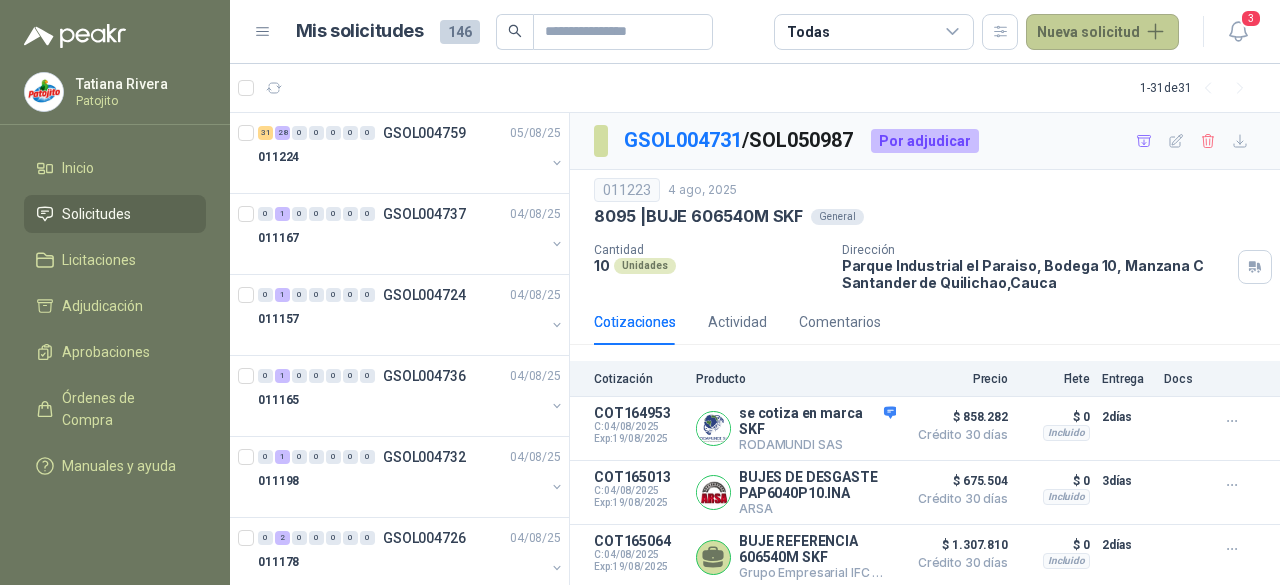 click on "Nueva solicitud" at bounding box center (1102, 32) 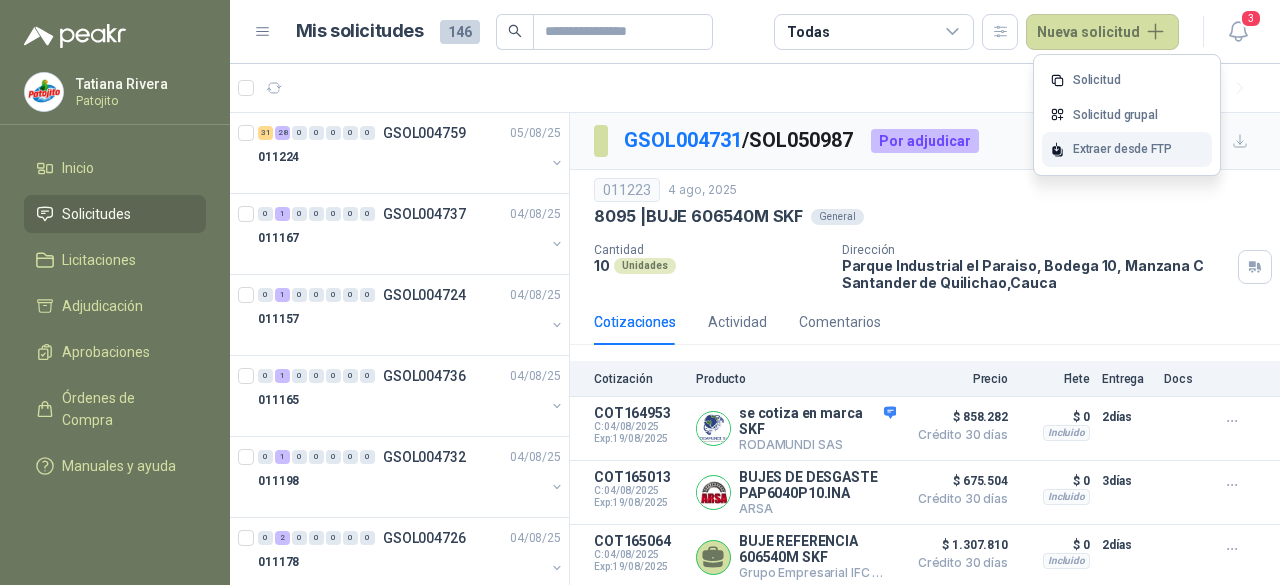 click on "Extraer desde FTP" at bounding box center [1127, 149] 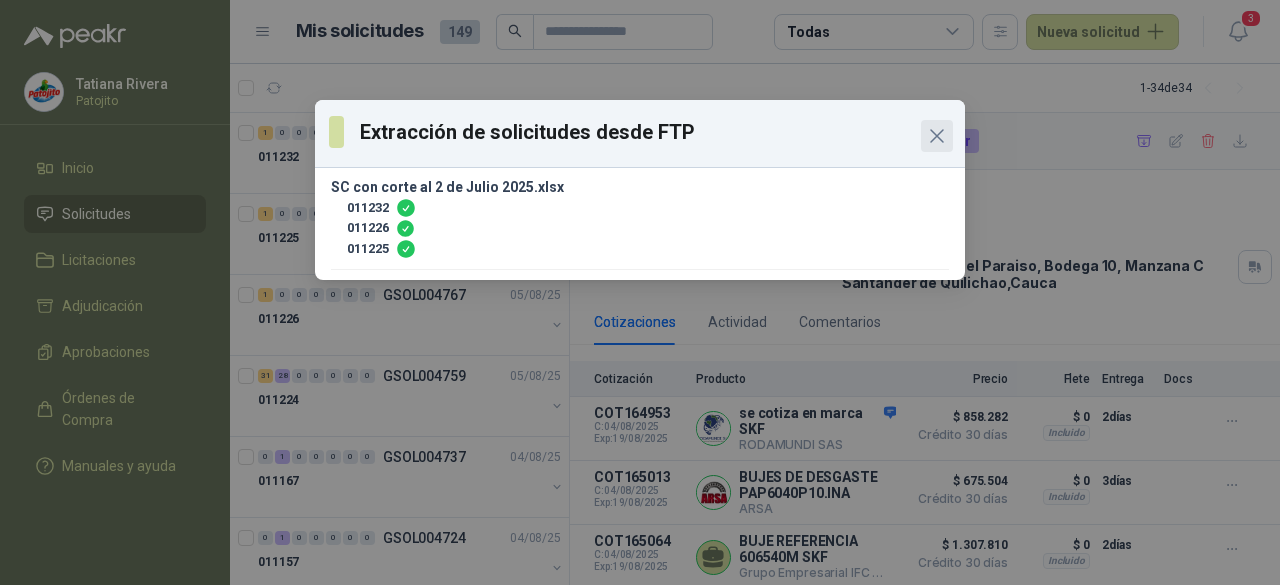 click at bounding box center [937, 136] 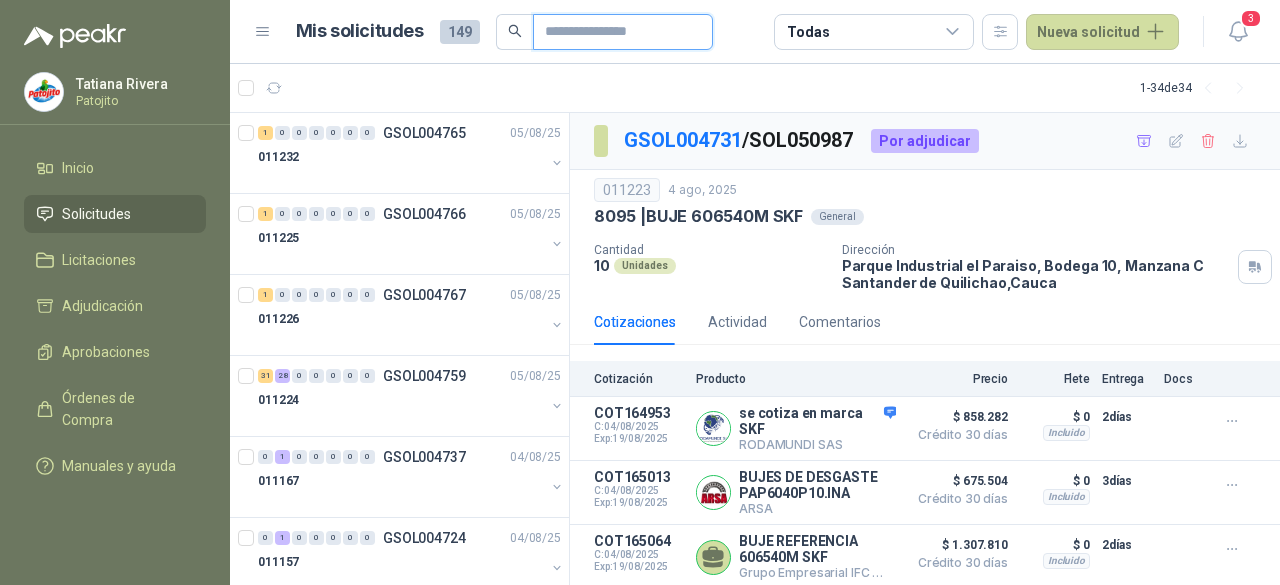 click at bounding box center (615, 32) 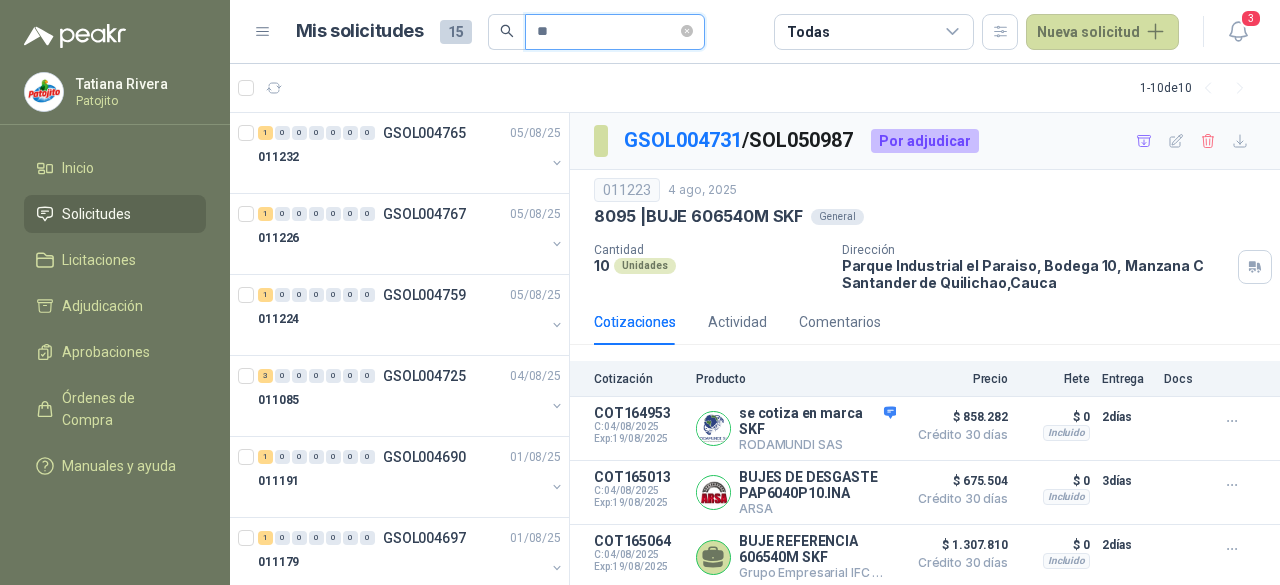 type on "*" 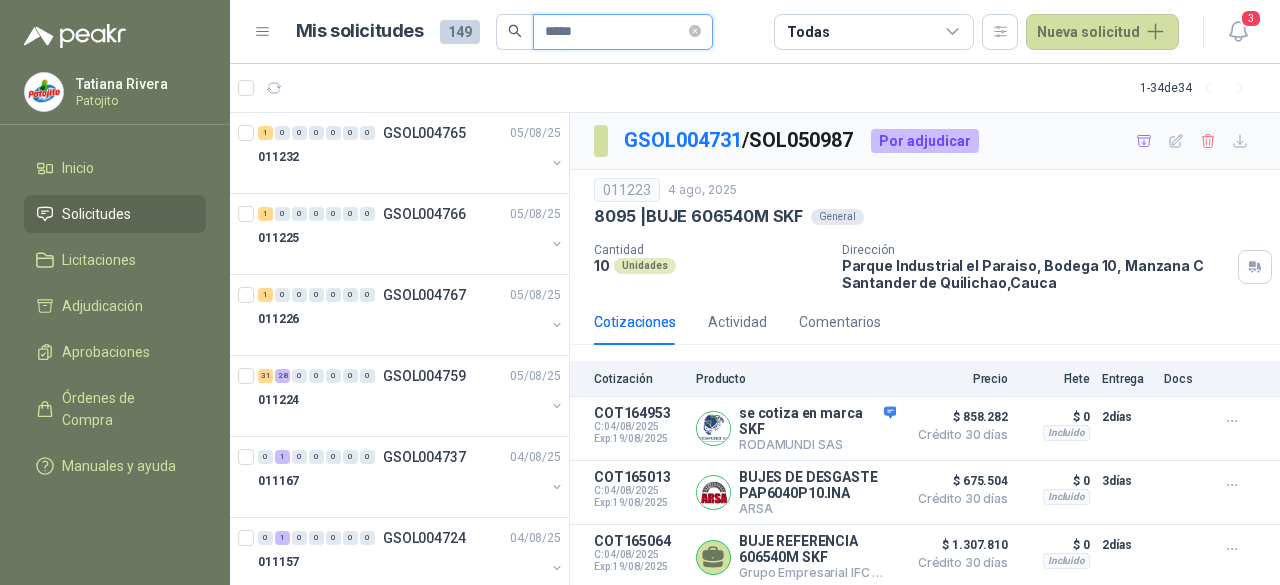type on "*****" 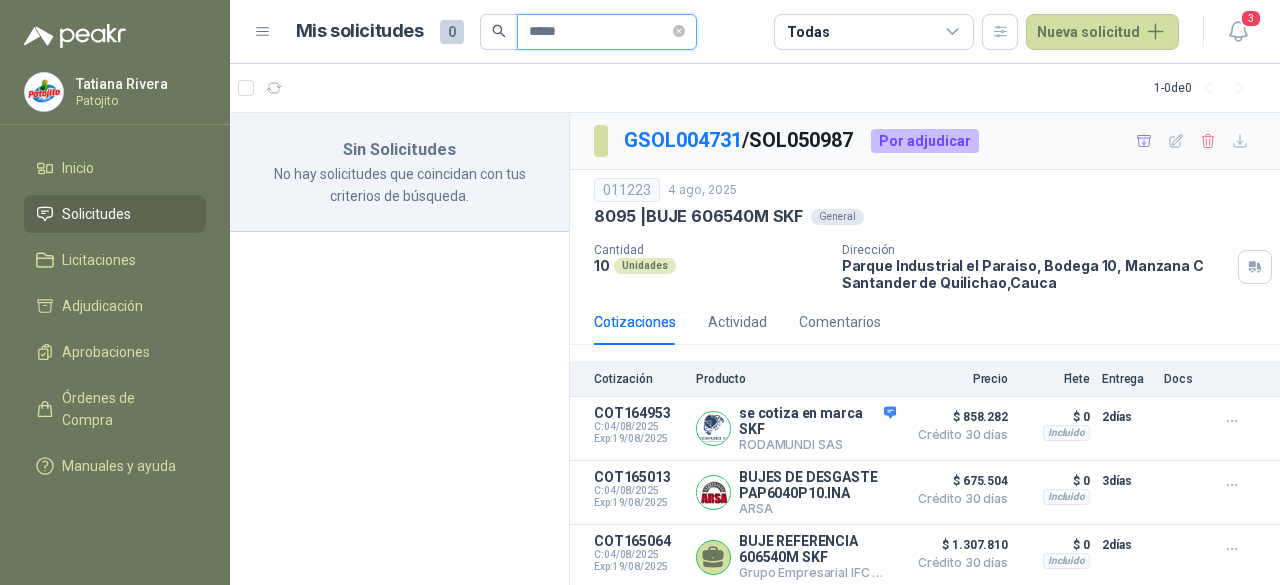 drag, startPoint x: 604, startPoint y: 25, endPoint x: 453, endPoint y: 33, distance: 151.21178 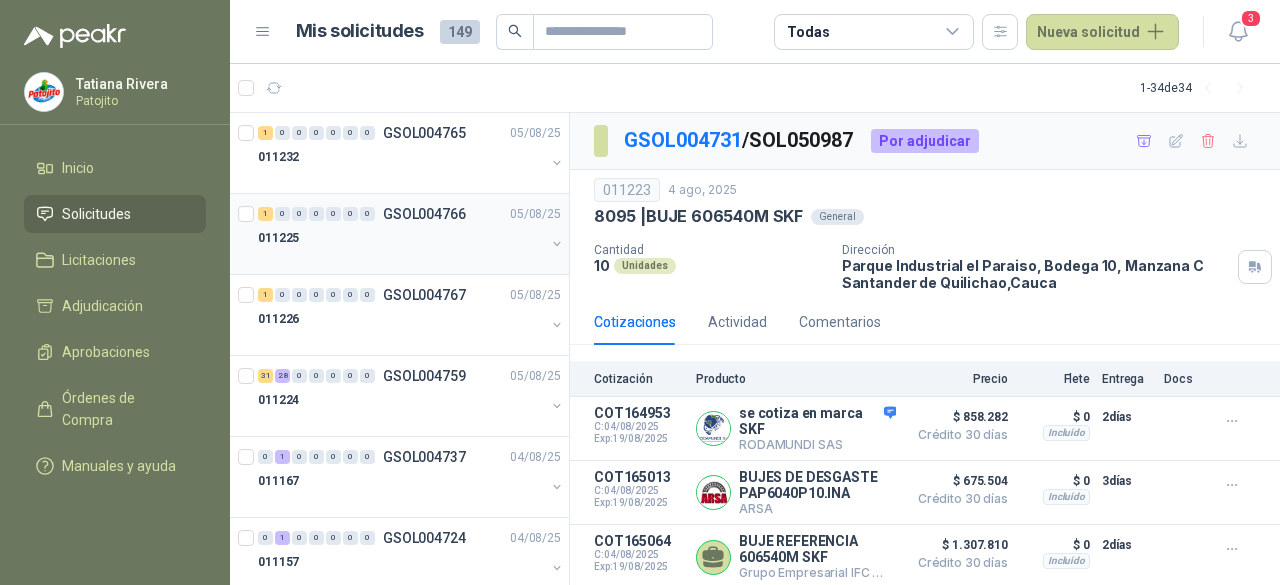 click on "011225" at bounding box center (401, 238) 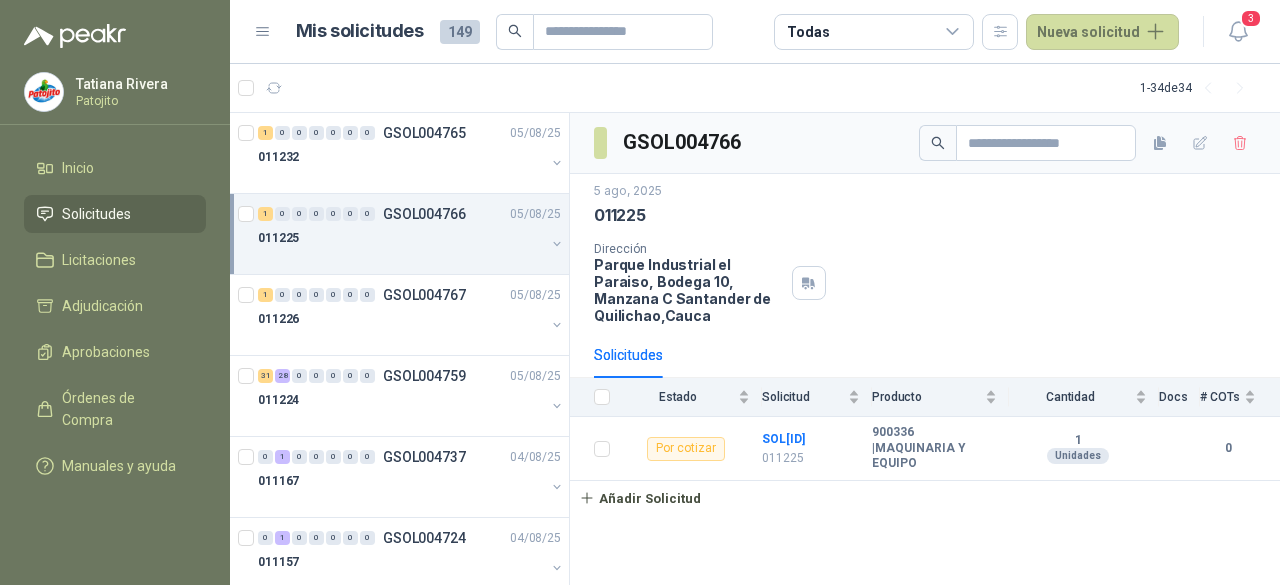 drag, startPoint x: 469, startPoint y: 227, endPoint x: 470, endPoint y: 199, distance: 28.01785 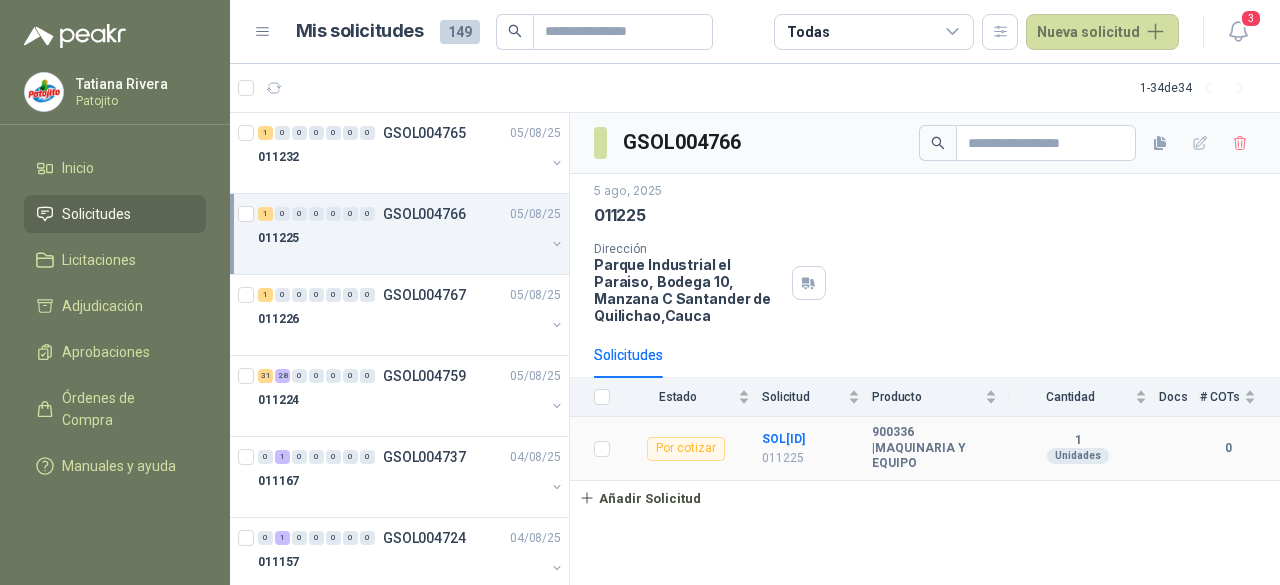 click on "011225" at bounding box center [811, 458] 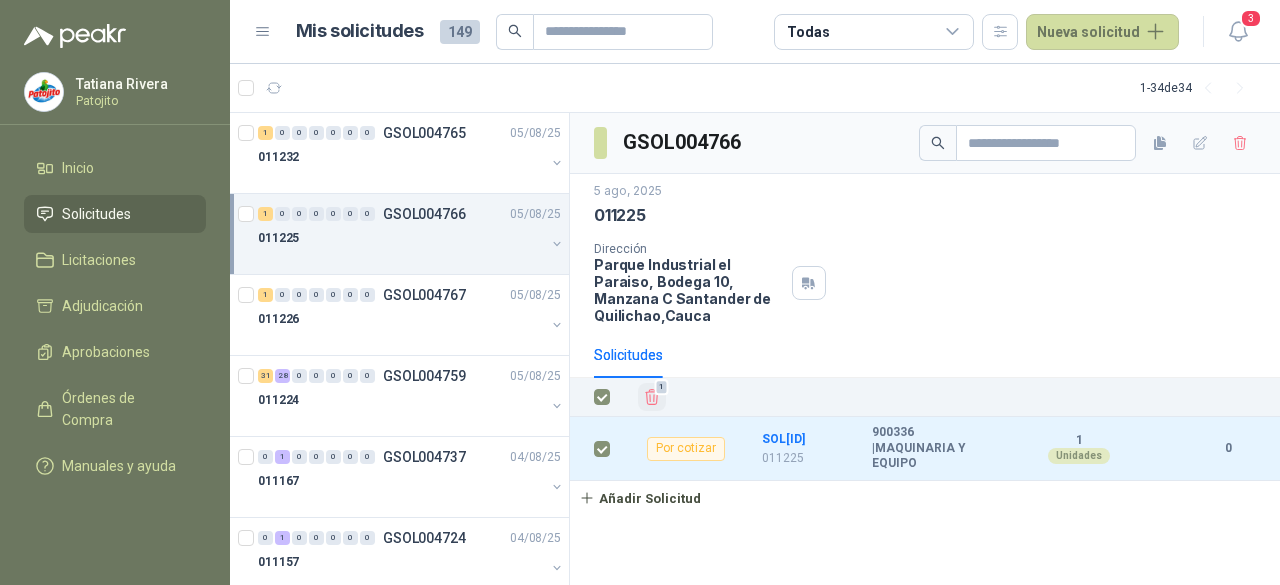 click 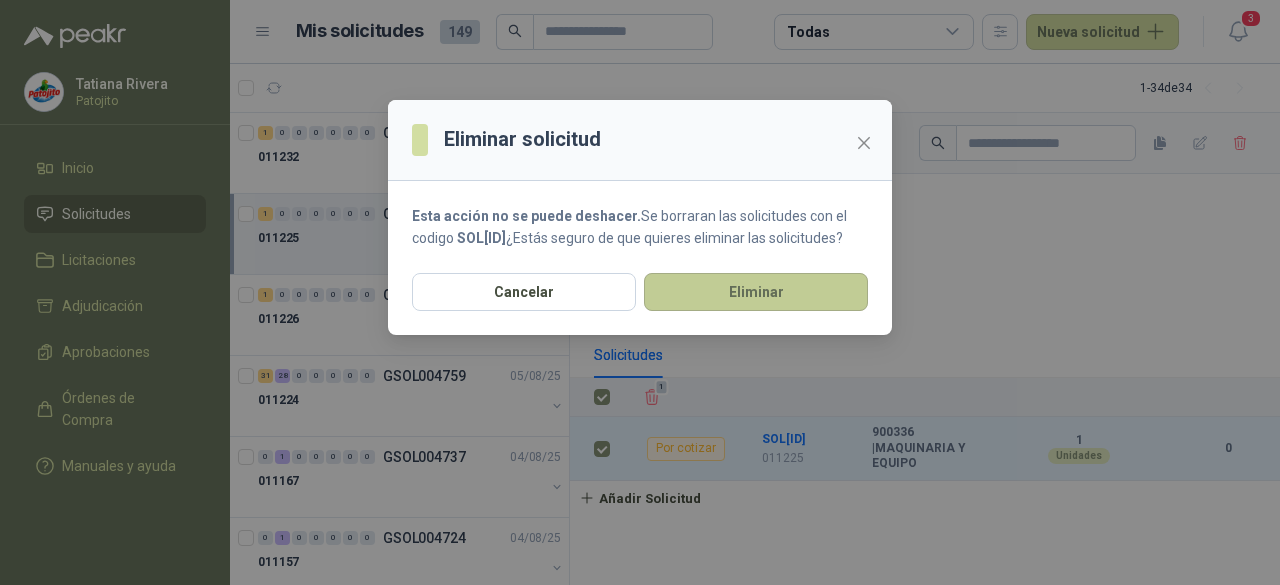click on "Eliminar" at bounding box center [756, 292] 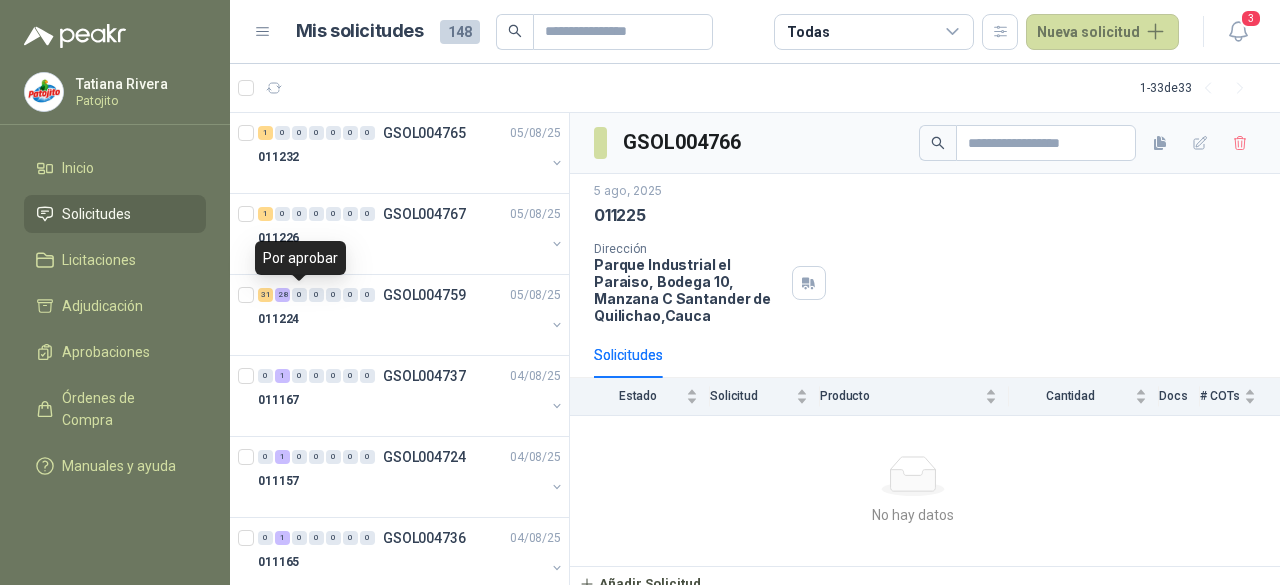 click on "Por aprobar" at bounding box center (300, 258) 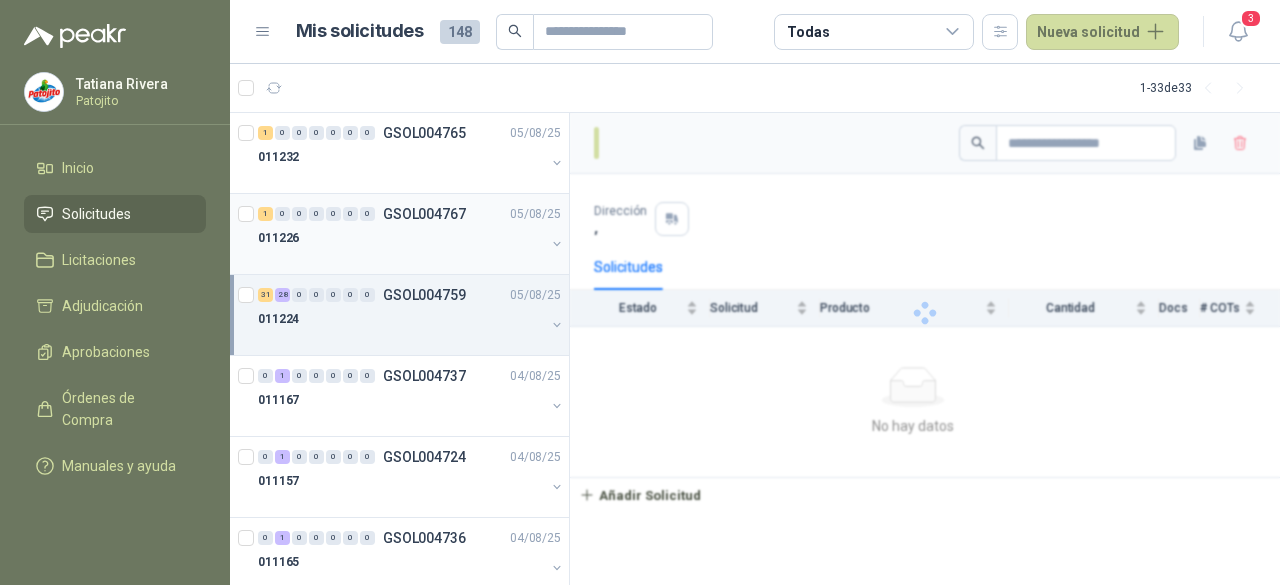 click on "011226" at bounding box center (401, 238) 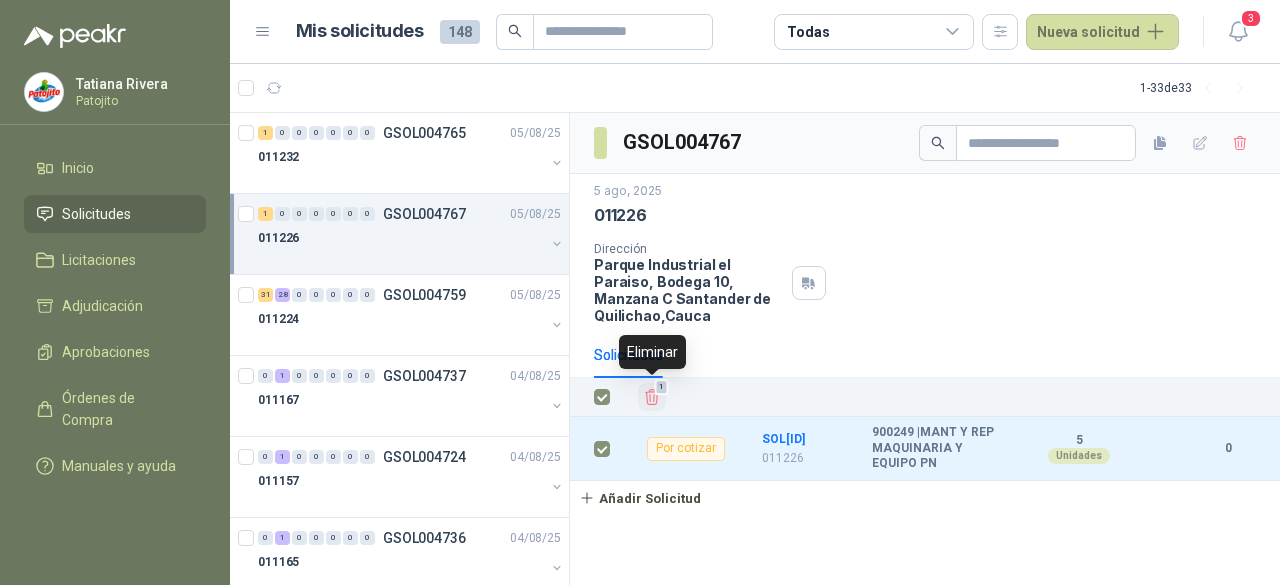 click 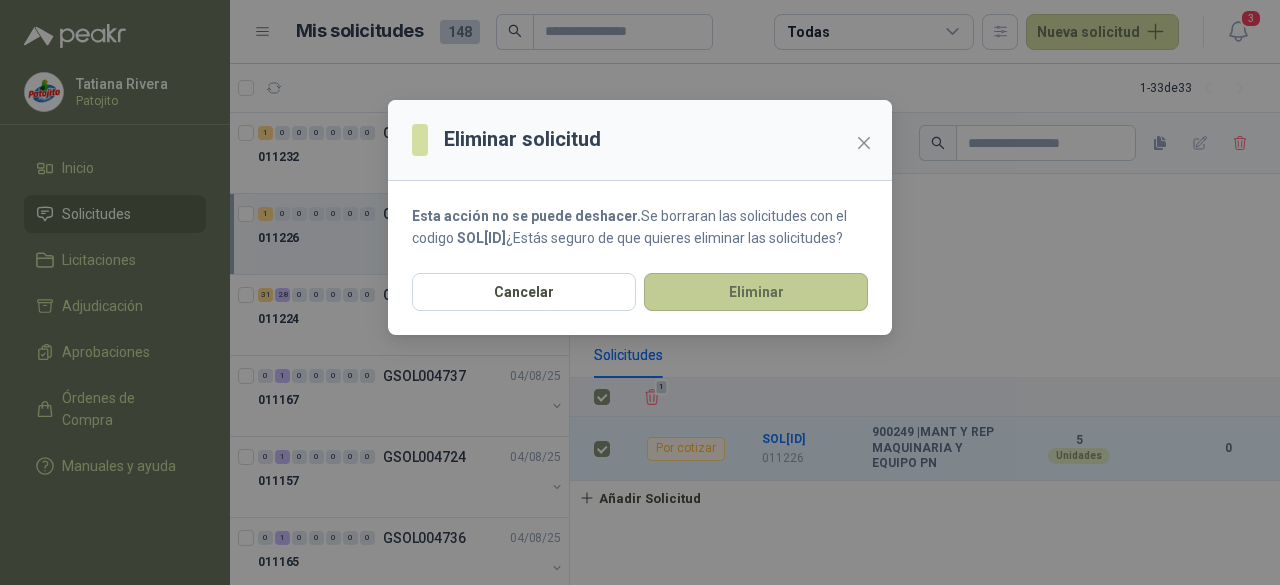click on "Eliminar" at bounding box center (756, 292) 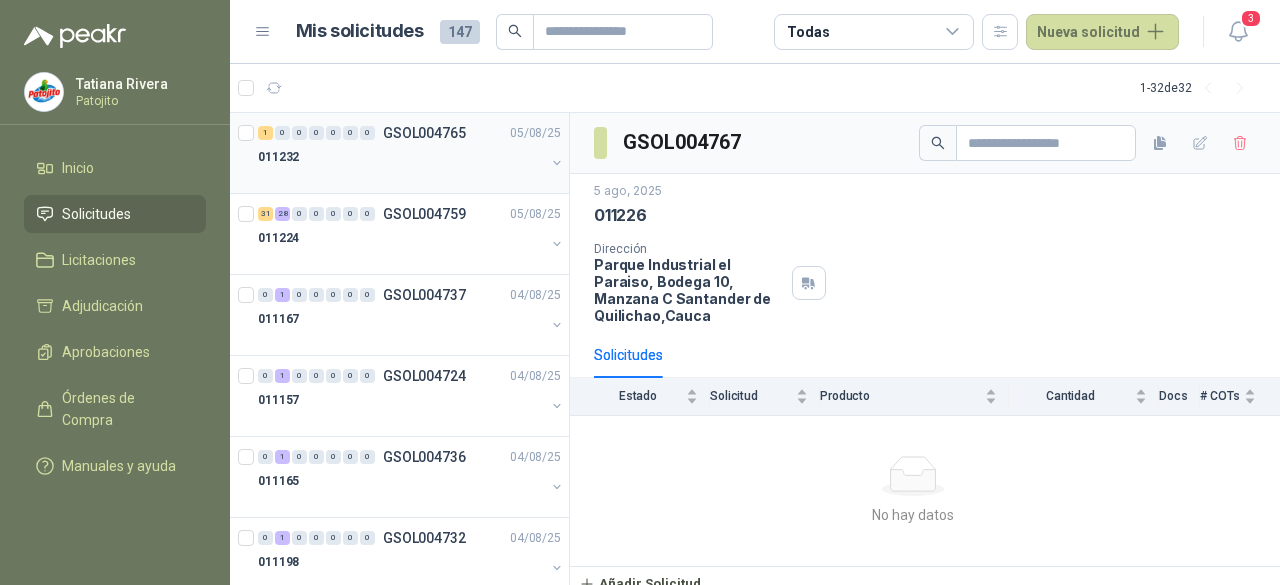 click on "011232" at bounding box center [401, 157] 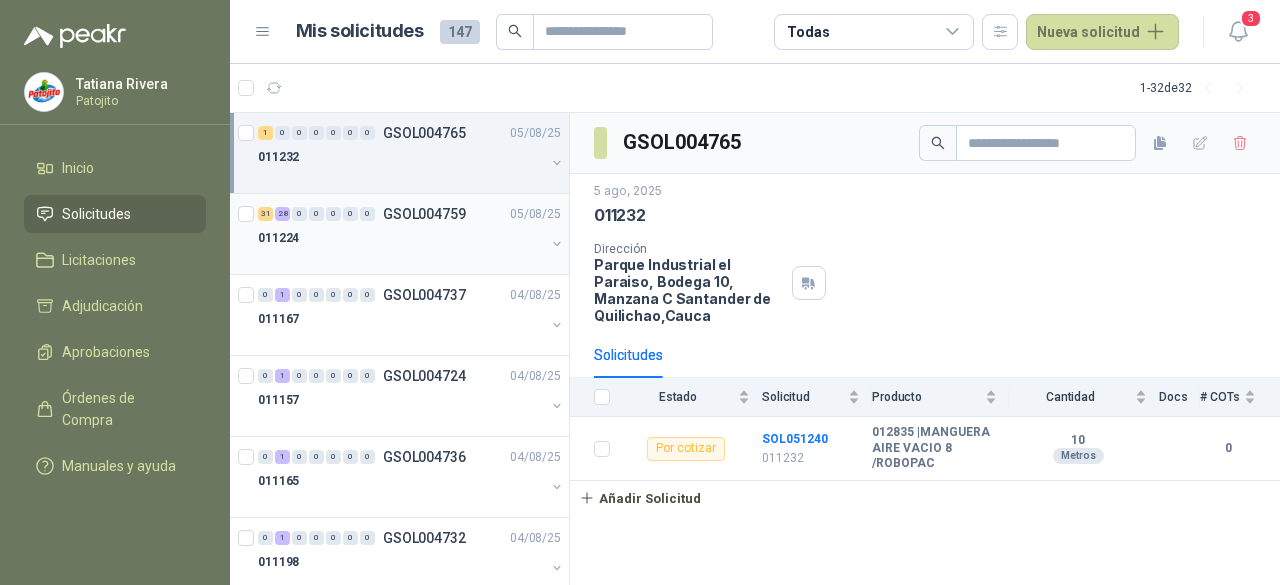 click on "011224" at bounding box center (401, 238) 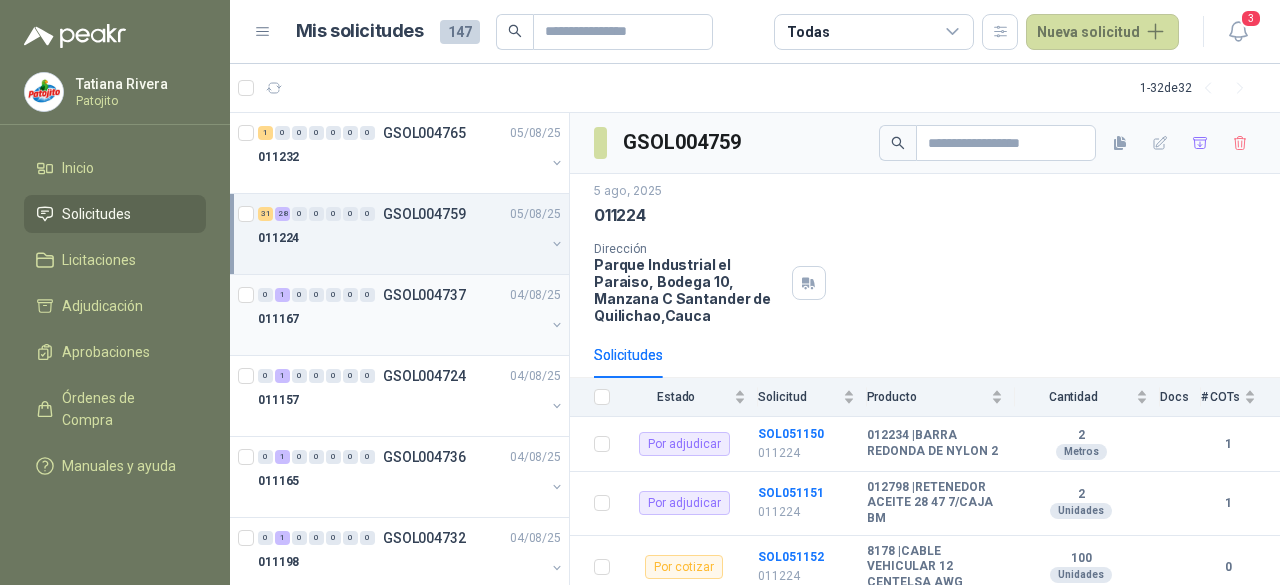 click on "011167" at bounding box center (401, 319) 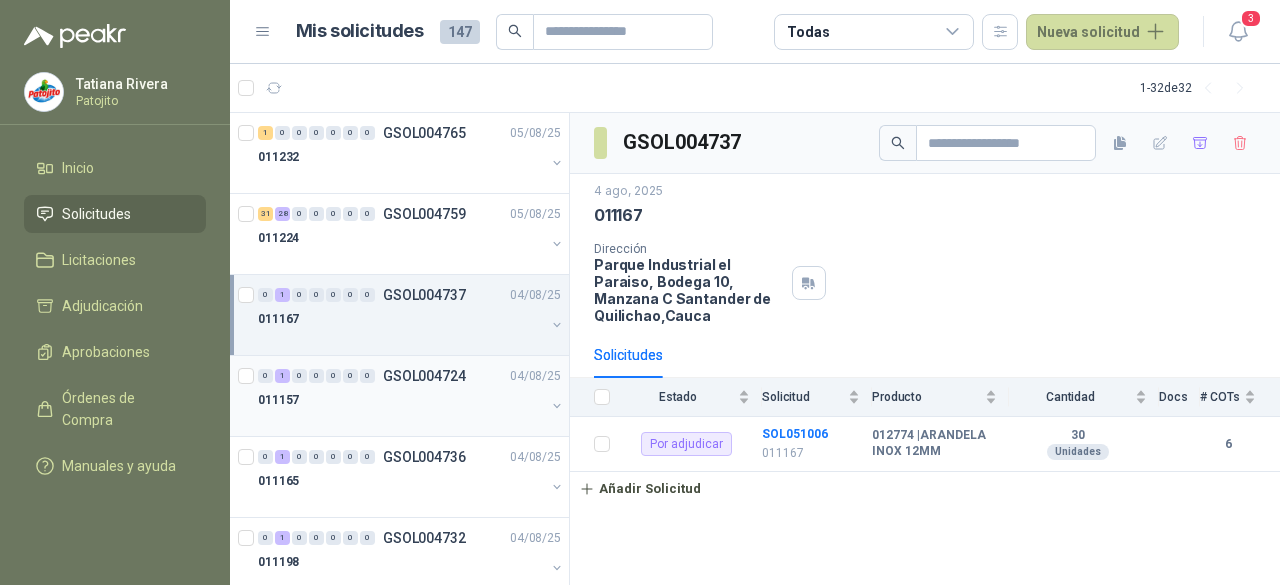 click on "0" at bounding box center [350, 376] 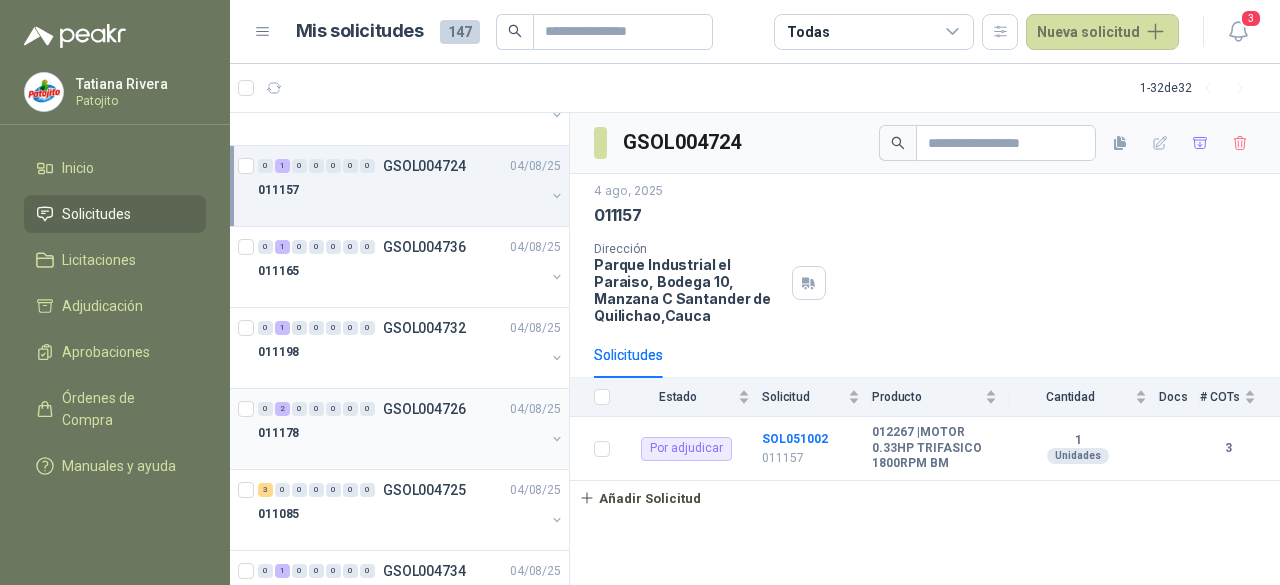 scroll, scrollTop: 300, scrollLeft: 0, axis: vertical 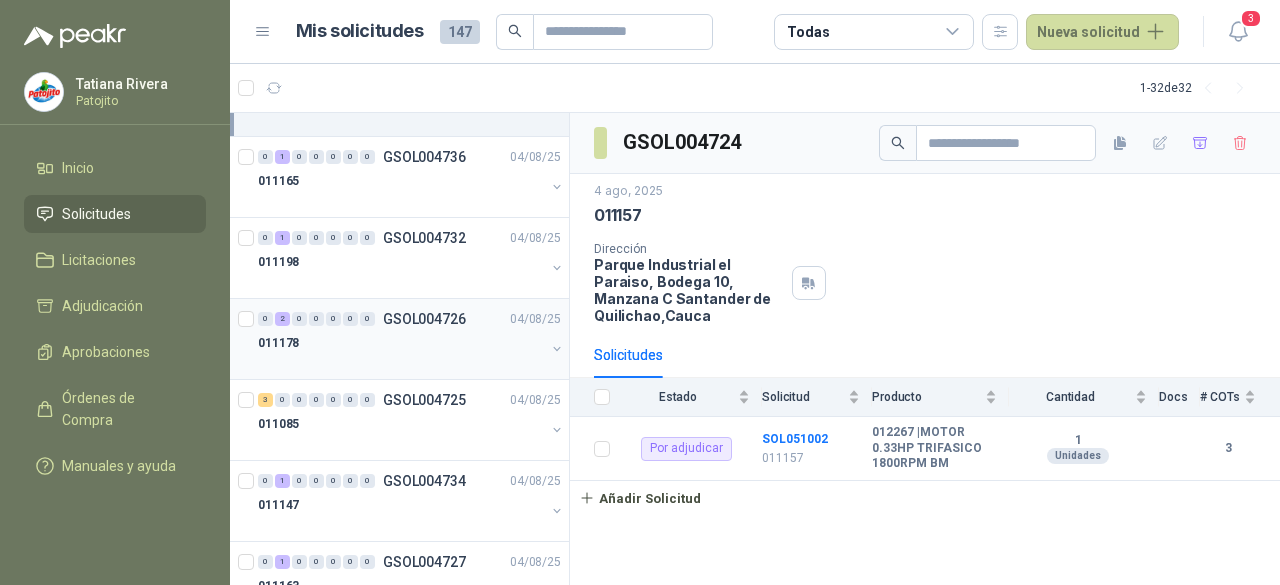 drag, startPoint x: 414, startPoint y: 350, endPoint x: 432, endPoint y: 367, distance: 24.758837 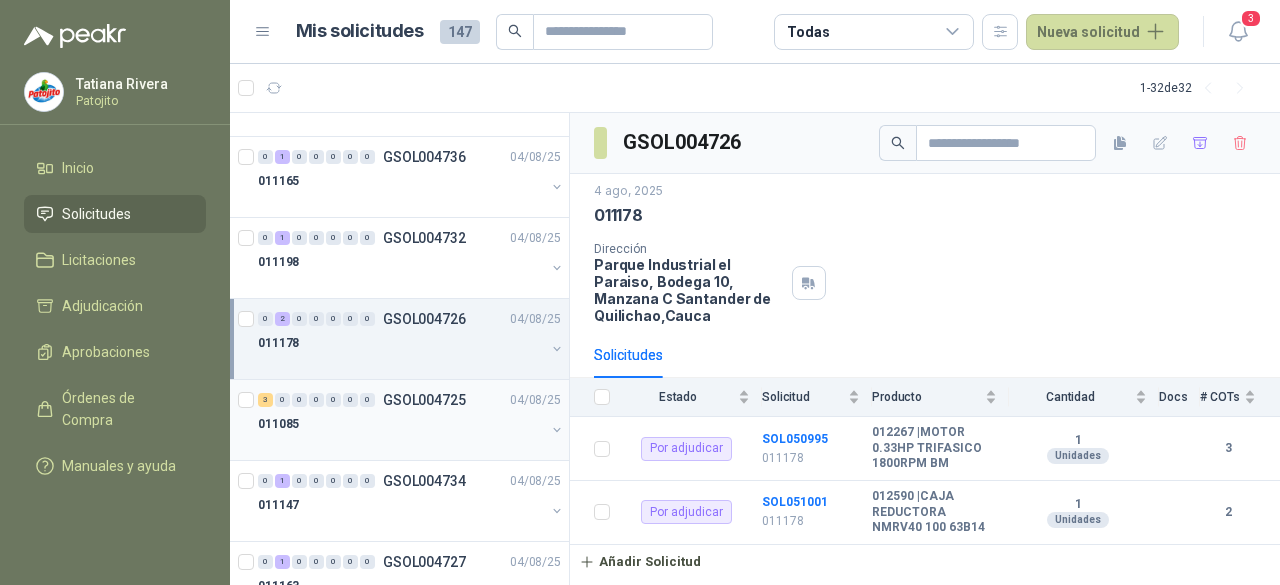 click on "011085" at bounding box center (401, 424) 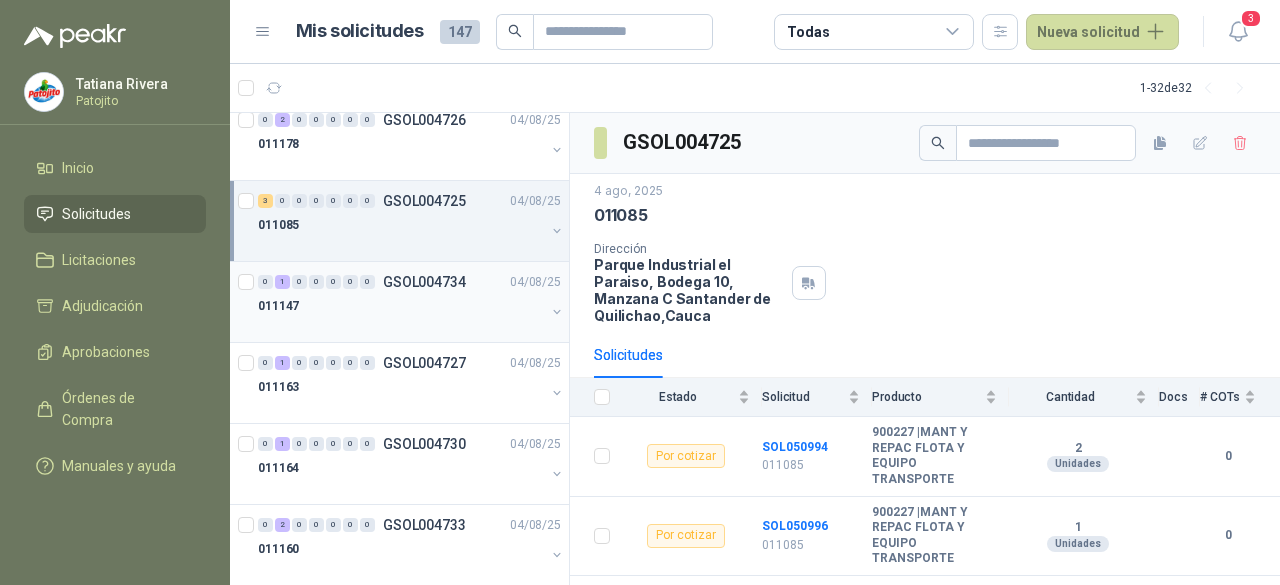 scroll, scrollTop: 500, scrollLeft: 0, axis: vertical 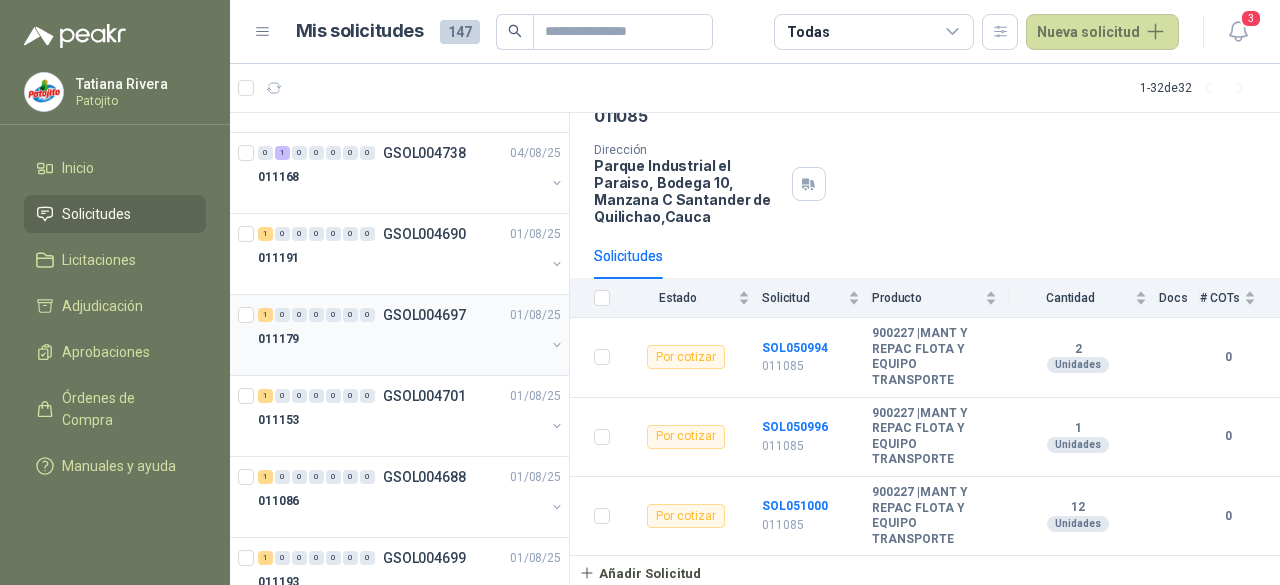 drag, startPoint x: 408, startPoint y: 335, endPoint x: 538, endPoint y: 365, distance: 133.41664 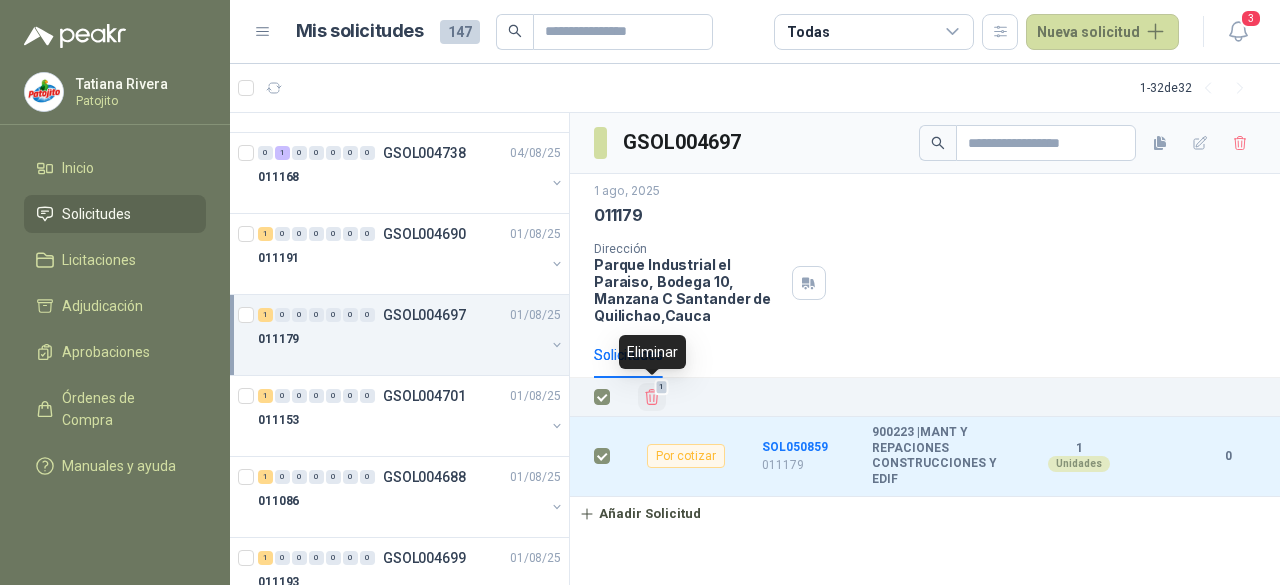 click on "1" at bounding box center [662, 387] 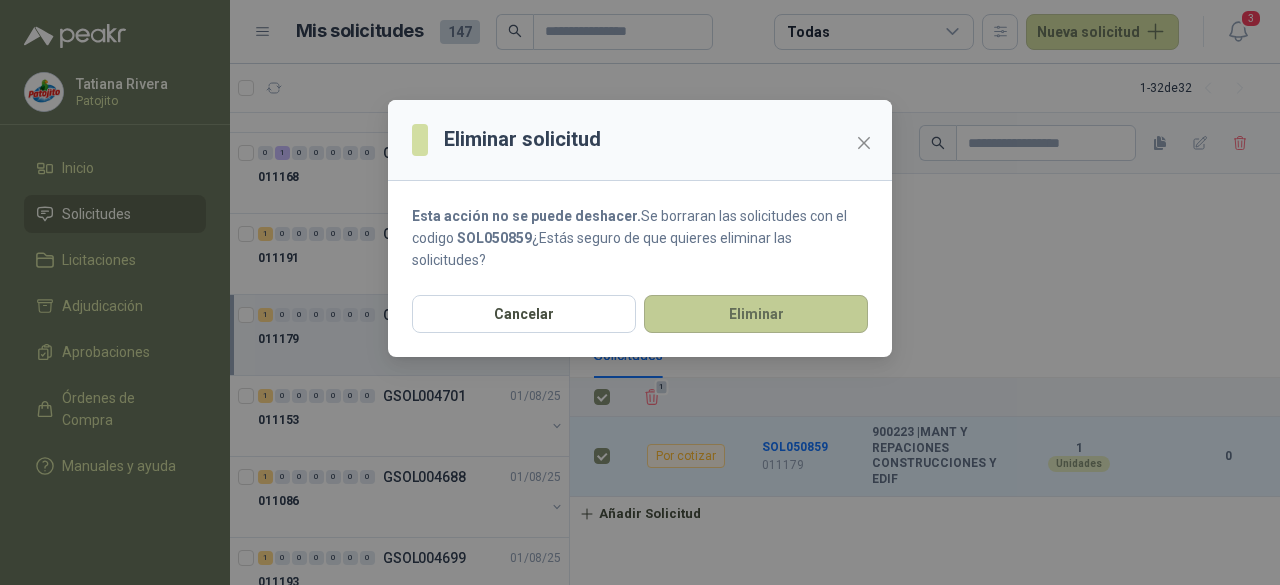 click on "Eliminar" at bounding box center [756, 314] 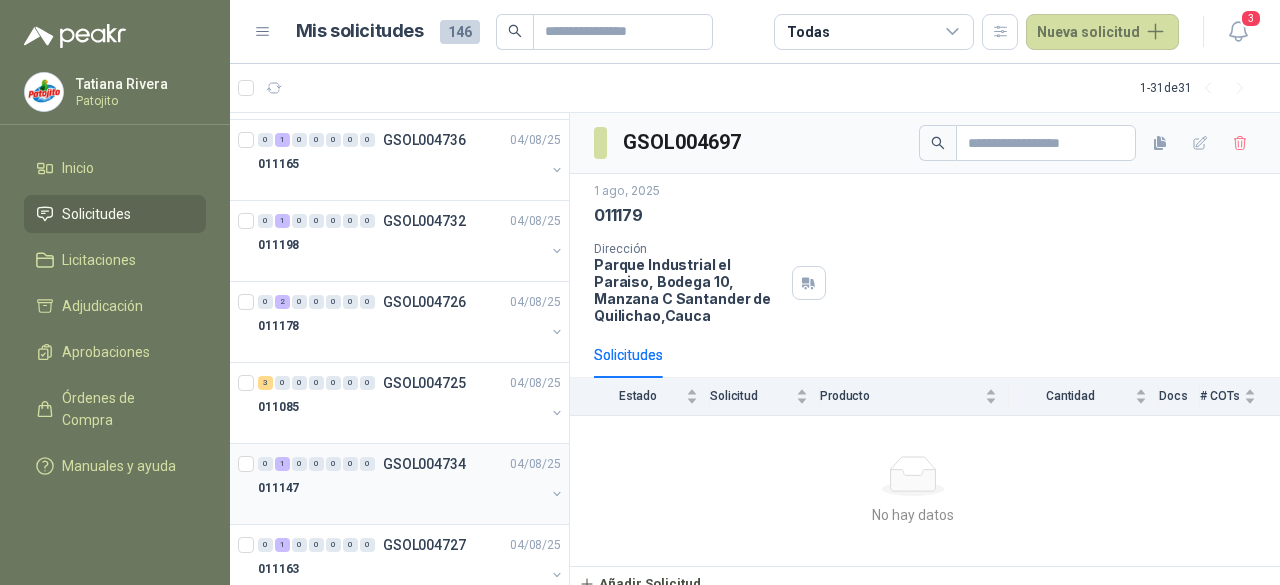scroll, scrollTop: 300, scrollLeft: 0, axis: vertical 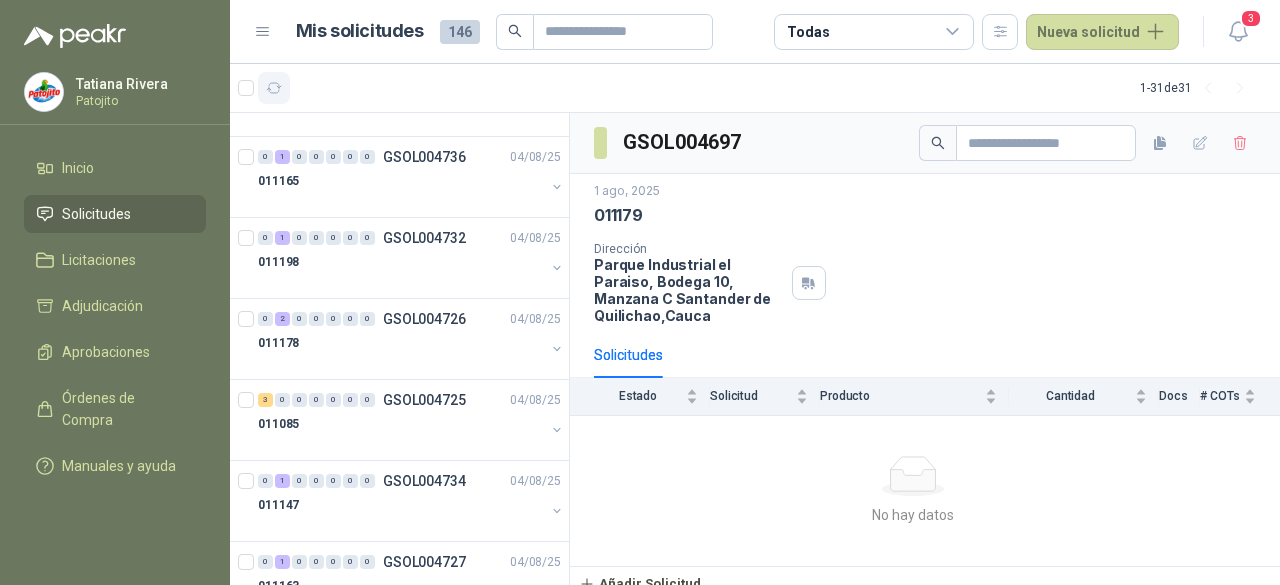 click 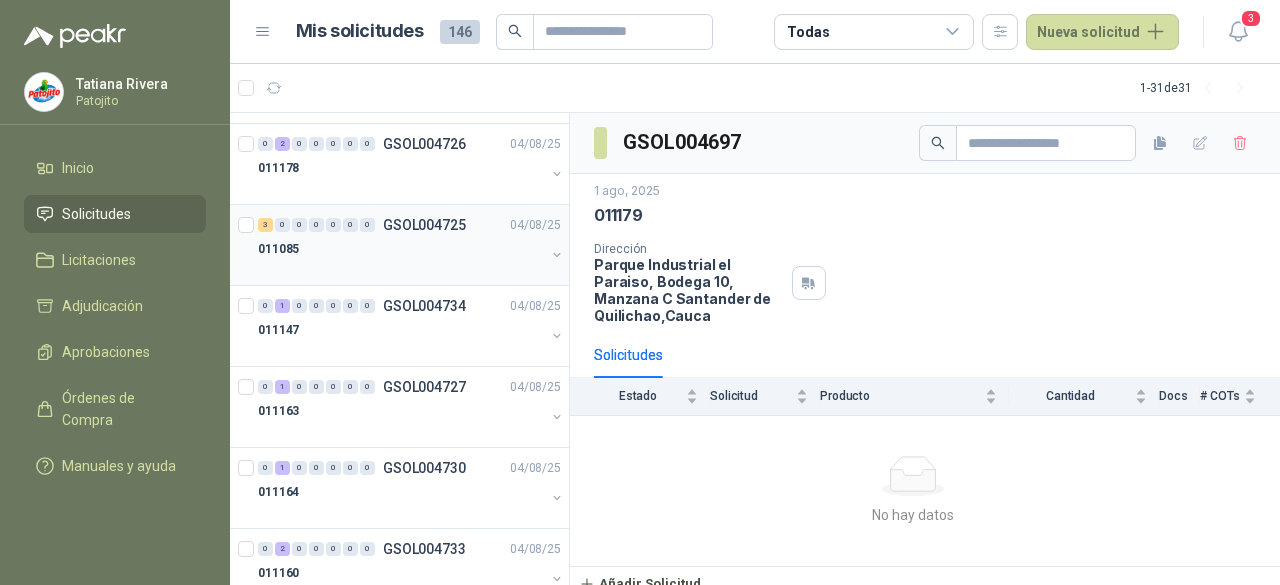 scroll, scrollTop: 500, scrollLeft: 0, axis: vertical 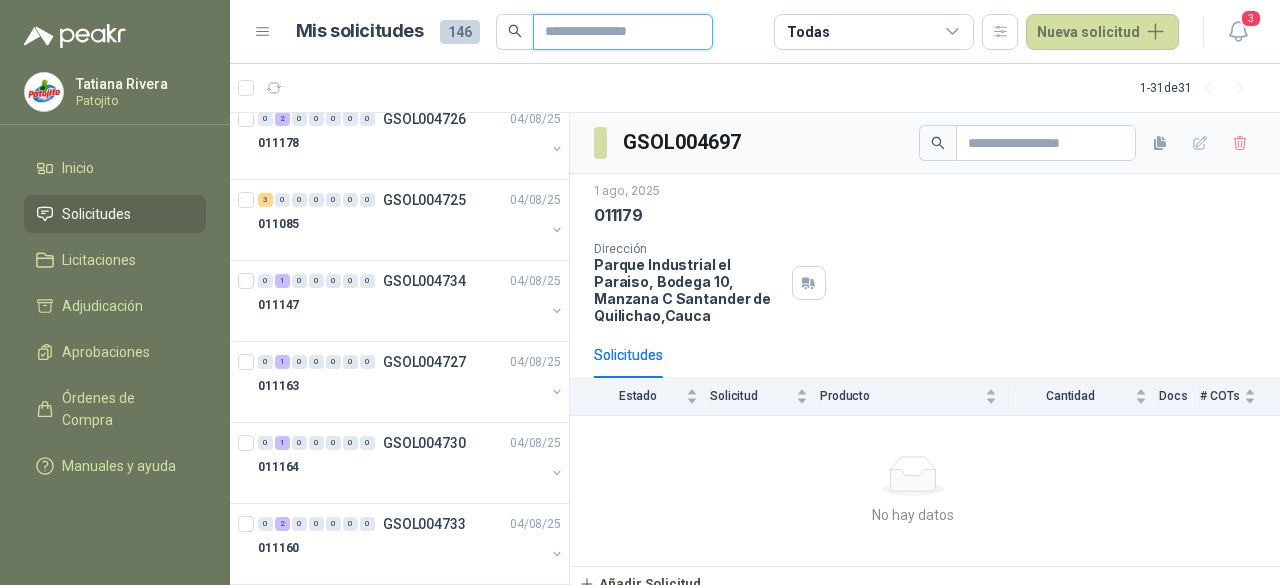 click at bounding box center (615, 32) 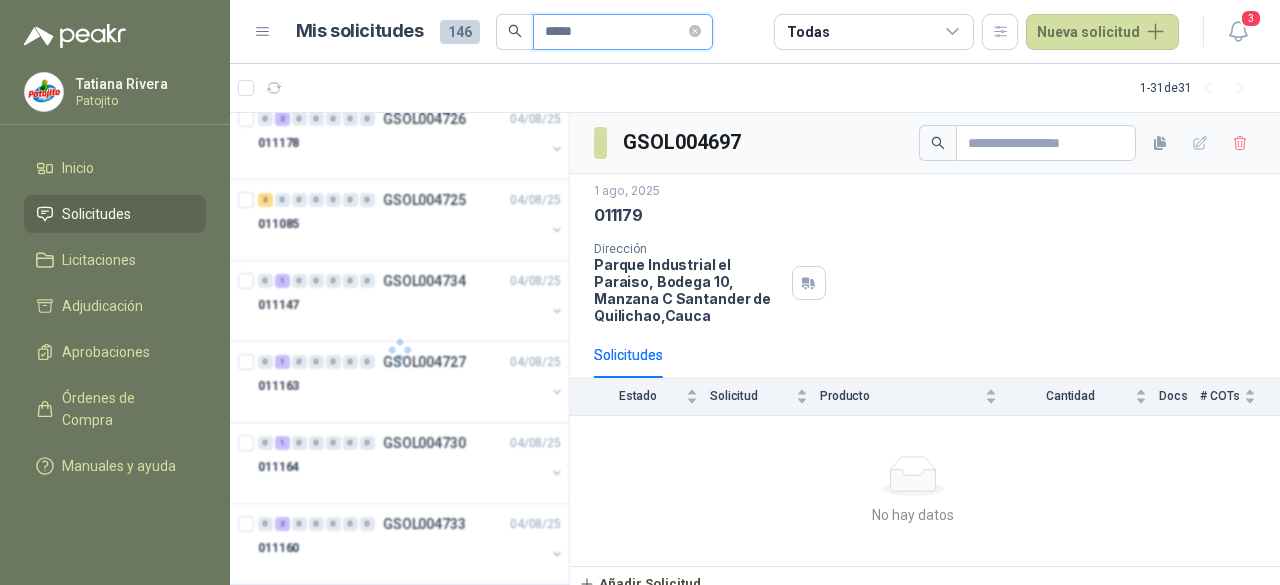 scroll, scrollTop: 0, scrollLeft: 0, axis: both 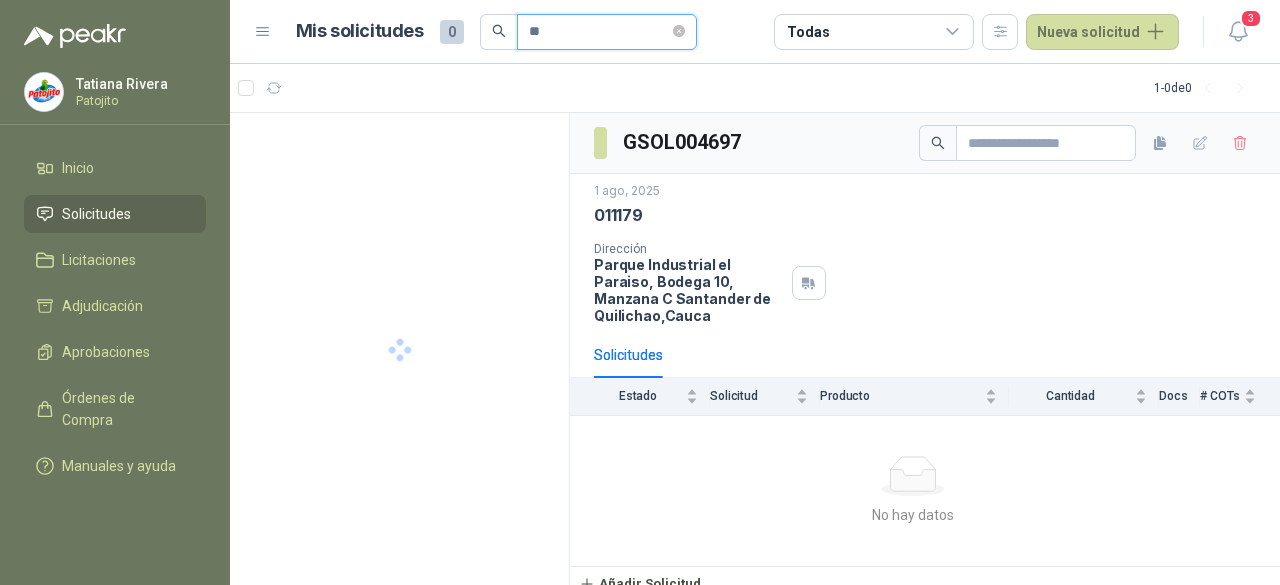 type on "*" 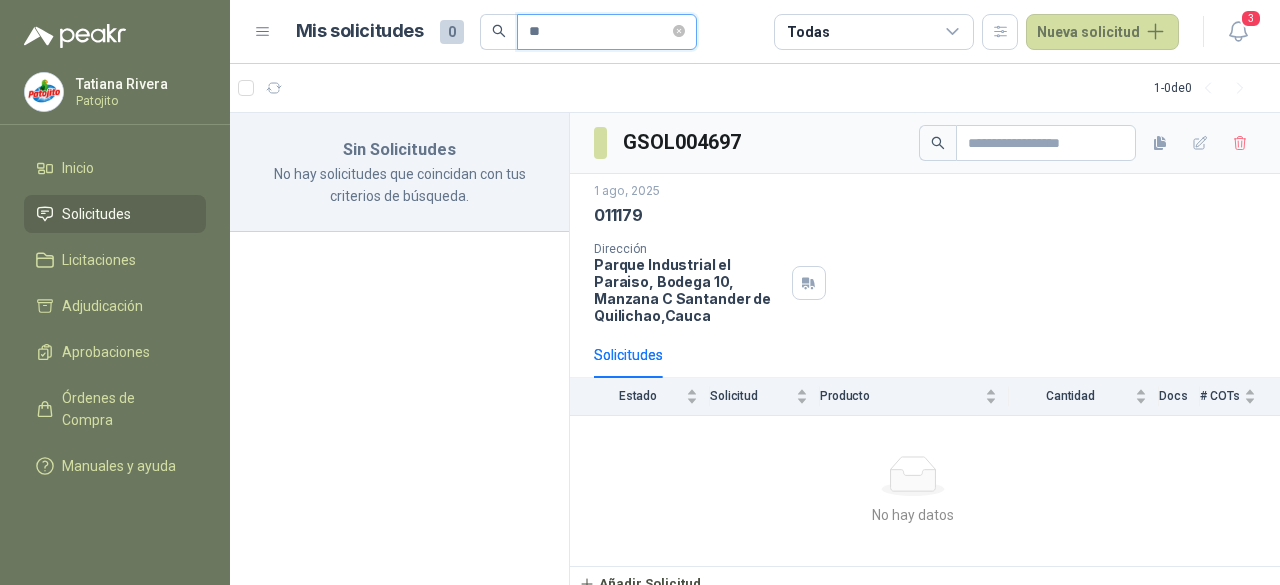 type on "*" 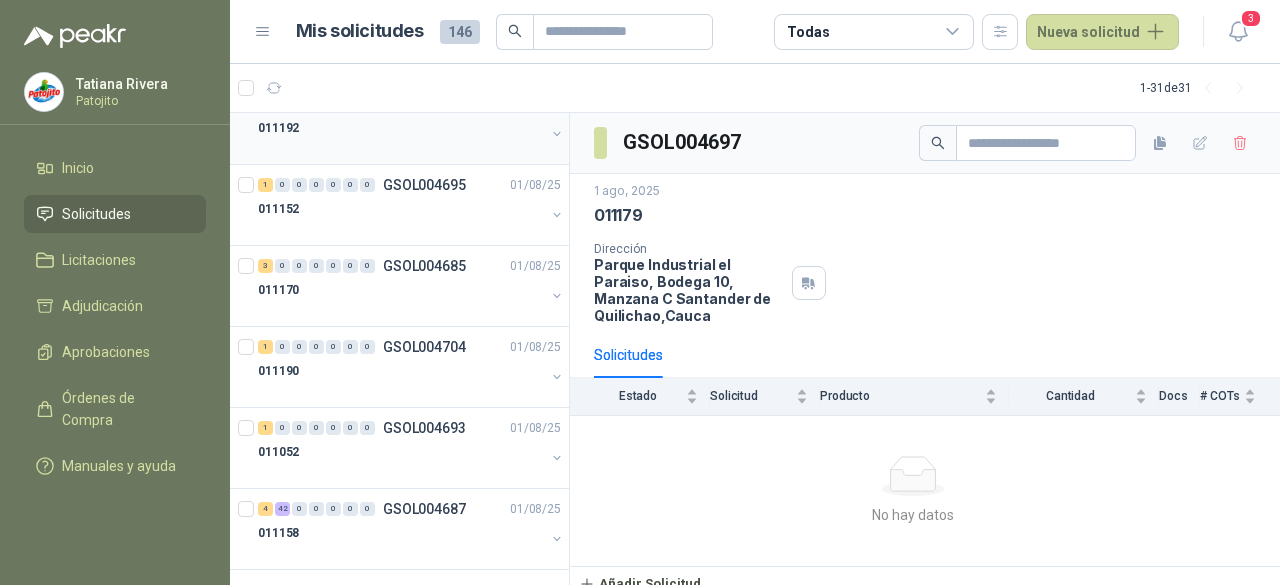 scroll, scrollTop: 2055, scrollLeft: 0, axis: vertical 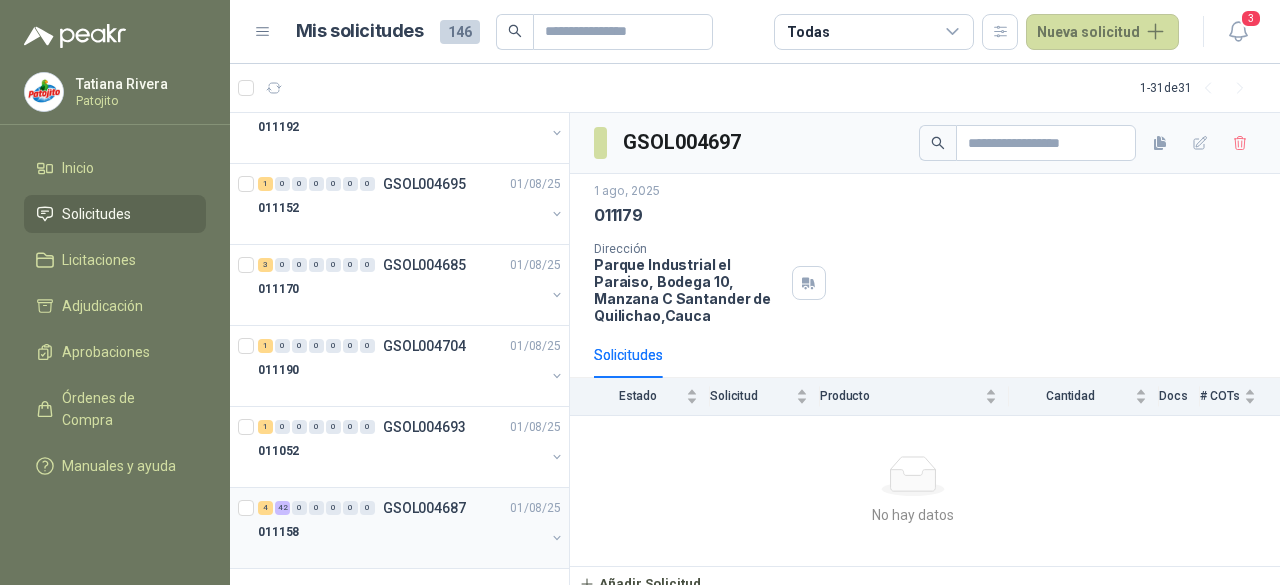 click on "011158" at bounding box center (401, 532) 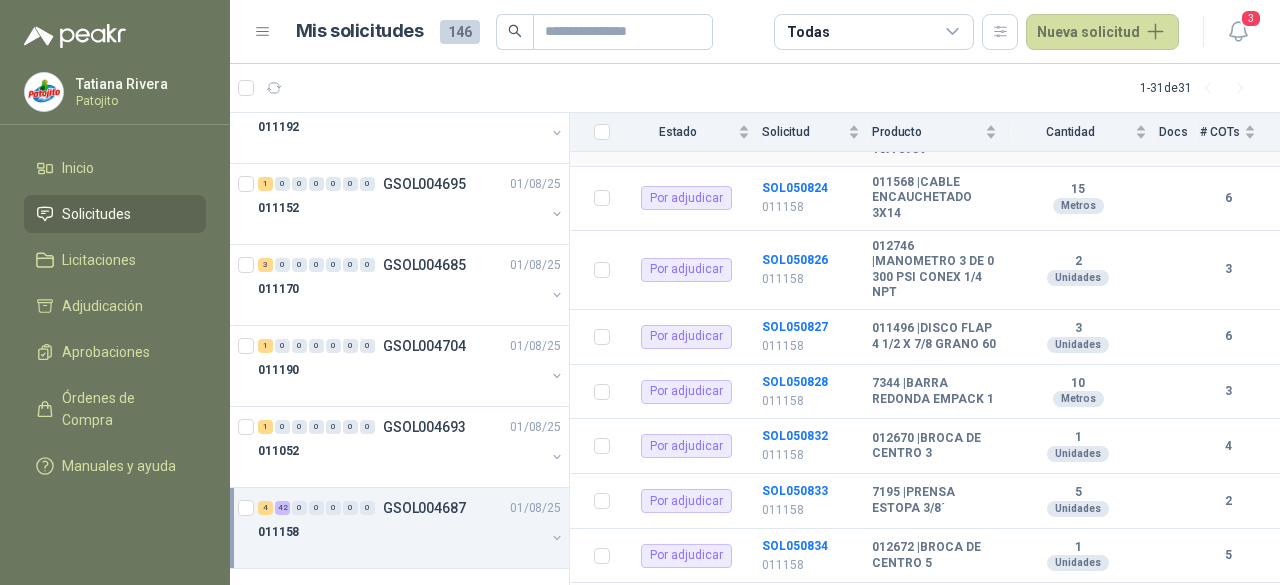 scroll, scrollTop: 700, scrollLeft: 0, axis: vertical 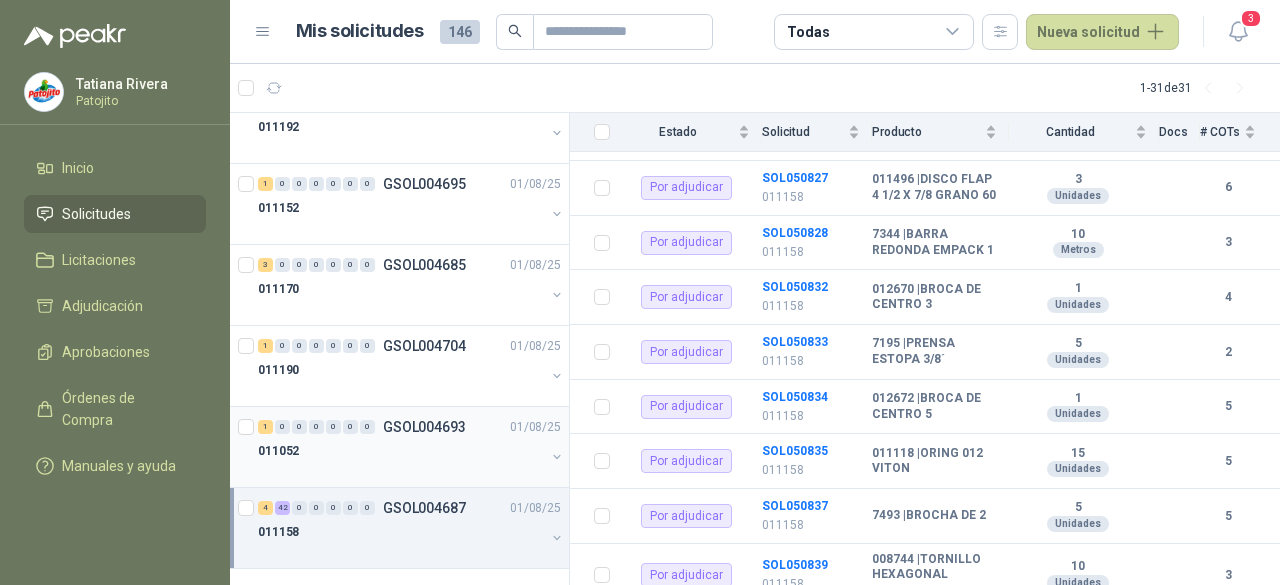 click on "1   0   0   0   0   0   0   GSOL[ID] [DATE]" at bounding box center [411, 427] 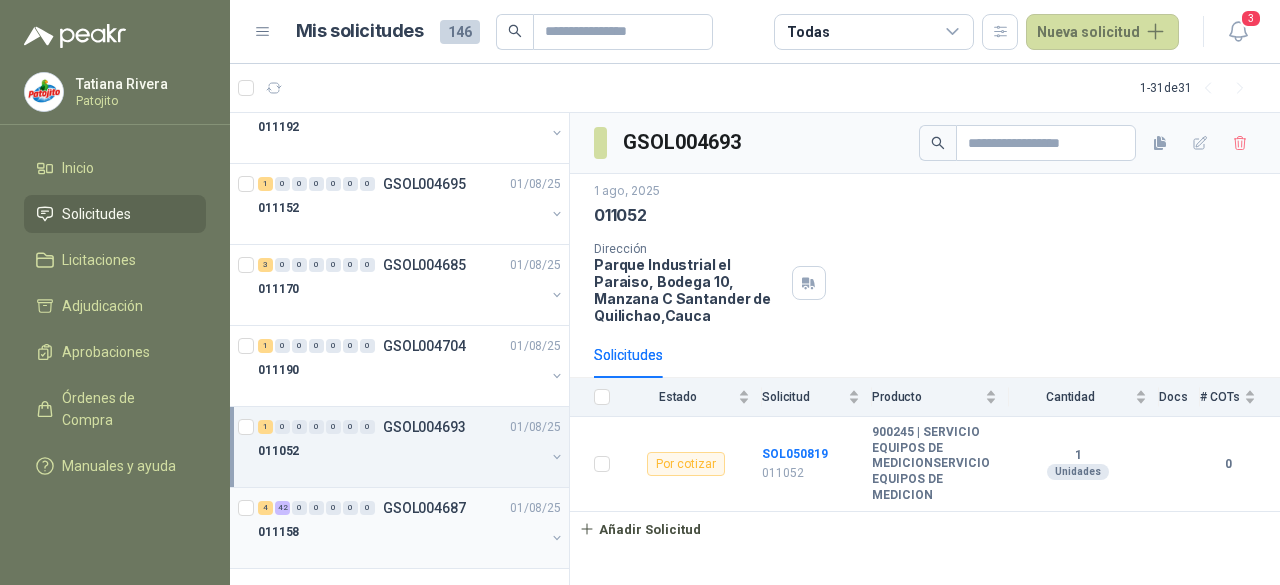 click on "011158" at bounding box center (401, 532) 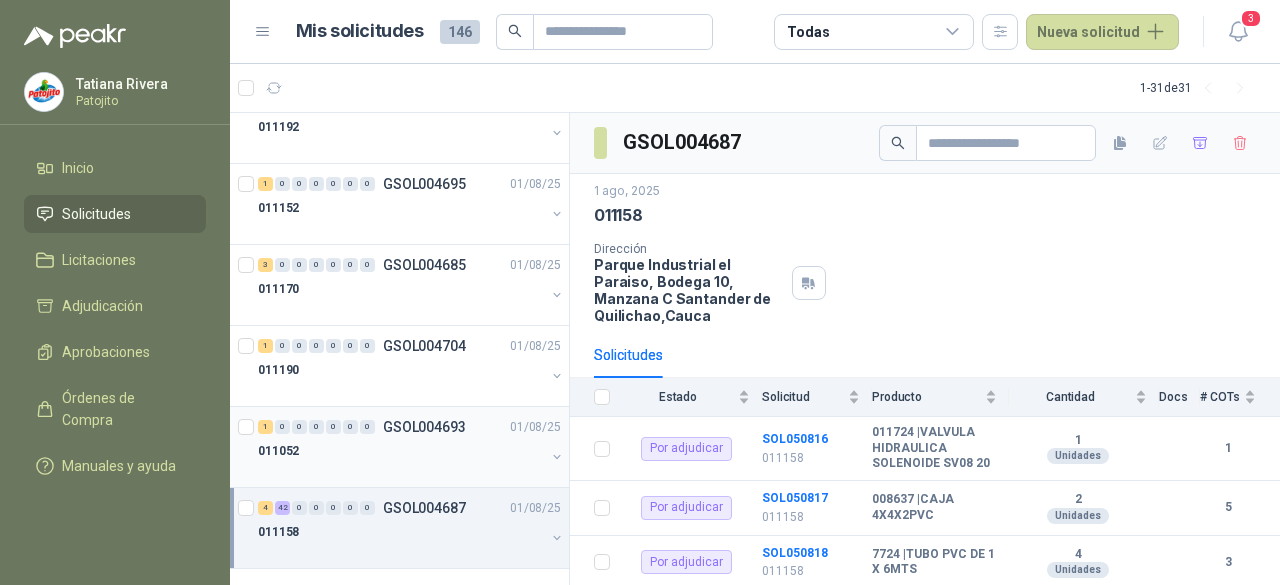 drag, startPoint x: 423, startPoint y: 451, endPoint x: 416, endPoint y: 437, distance: 15.652476 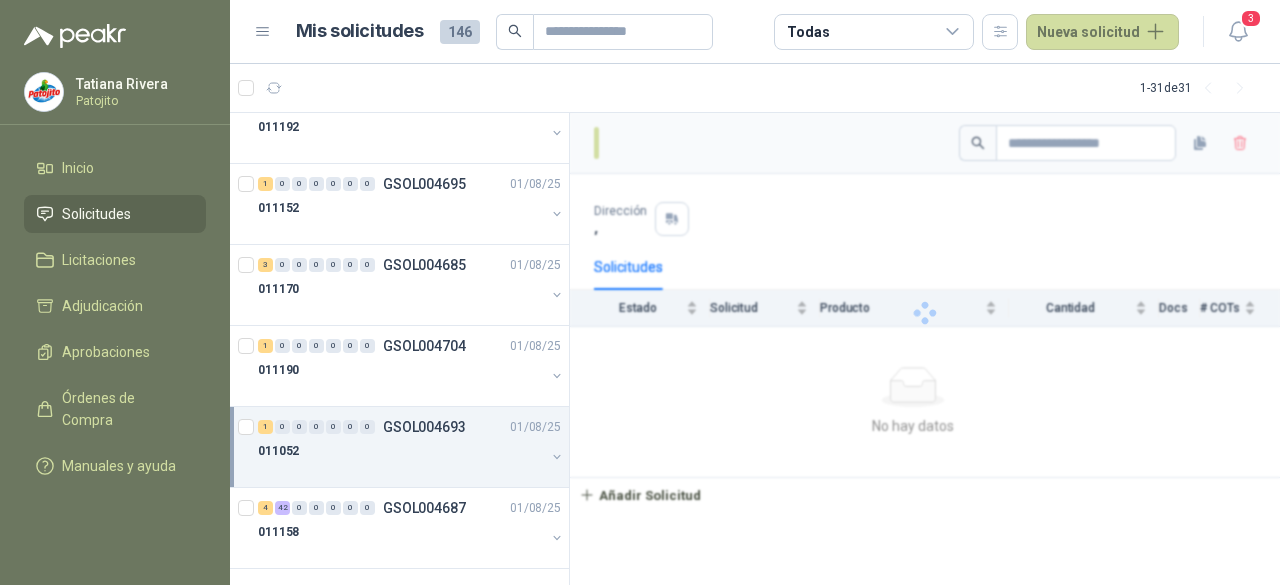 click on "011052" at bounding box center [401, 451] 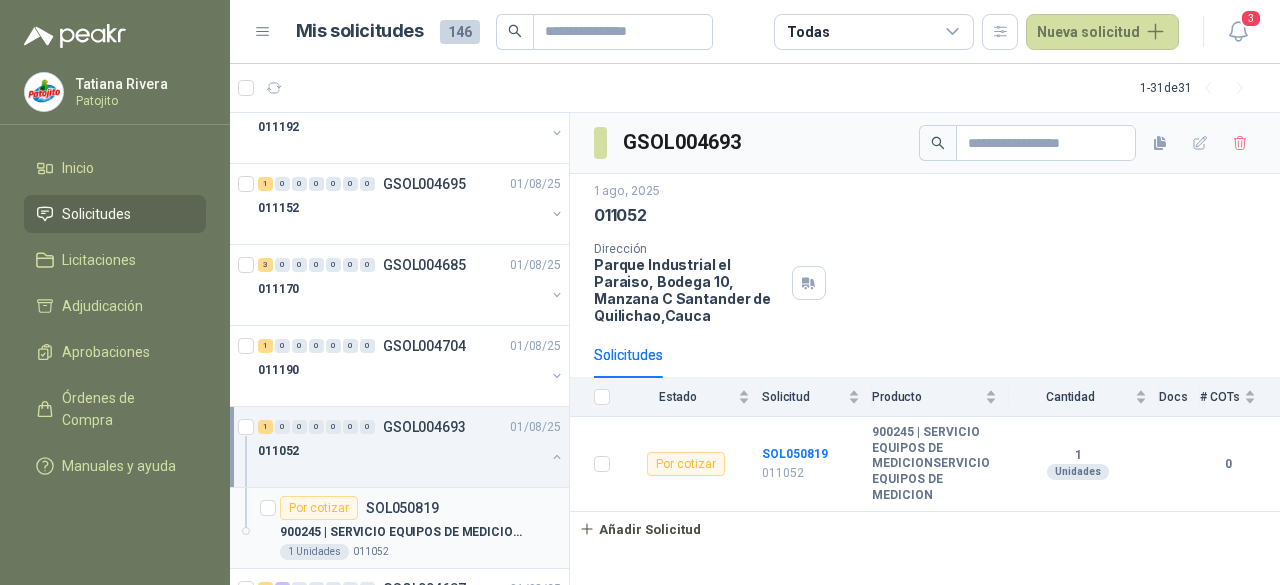 click on "Por cotizar" at bounding box center (319, 508) 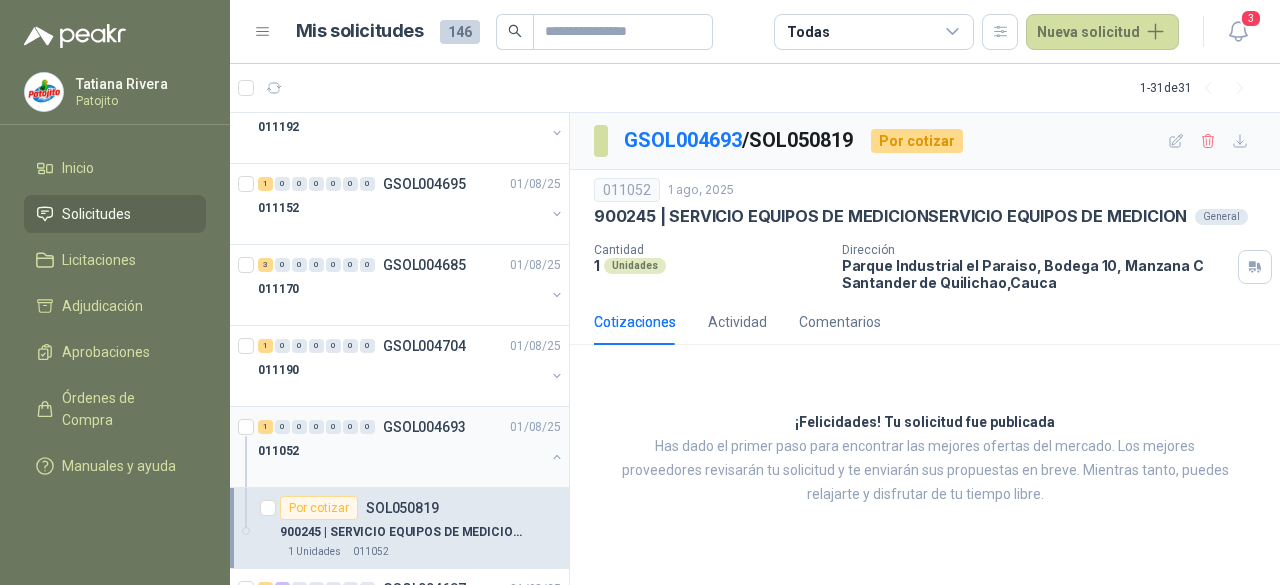 click on "011052" at bounding box center (401, 451) 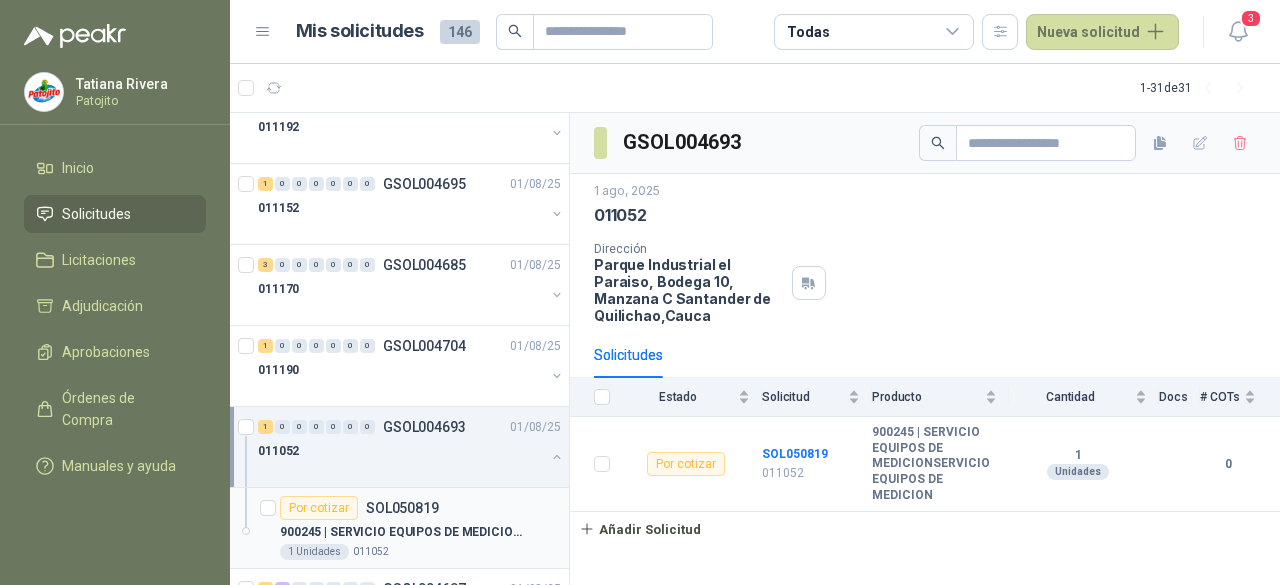 click on "900245 | SERVICIO EQUIPOS DE MEDICION" at bounding box center (404, 532) 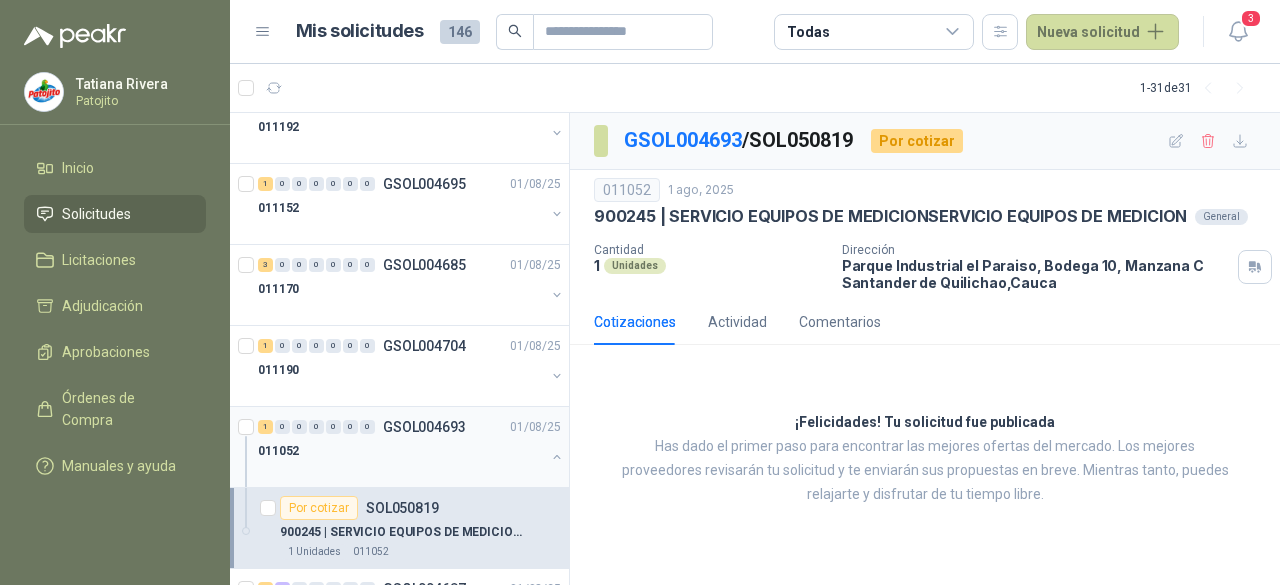 click on "011052" at bounding box center (401, 451) 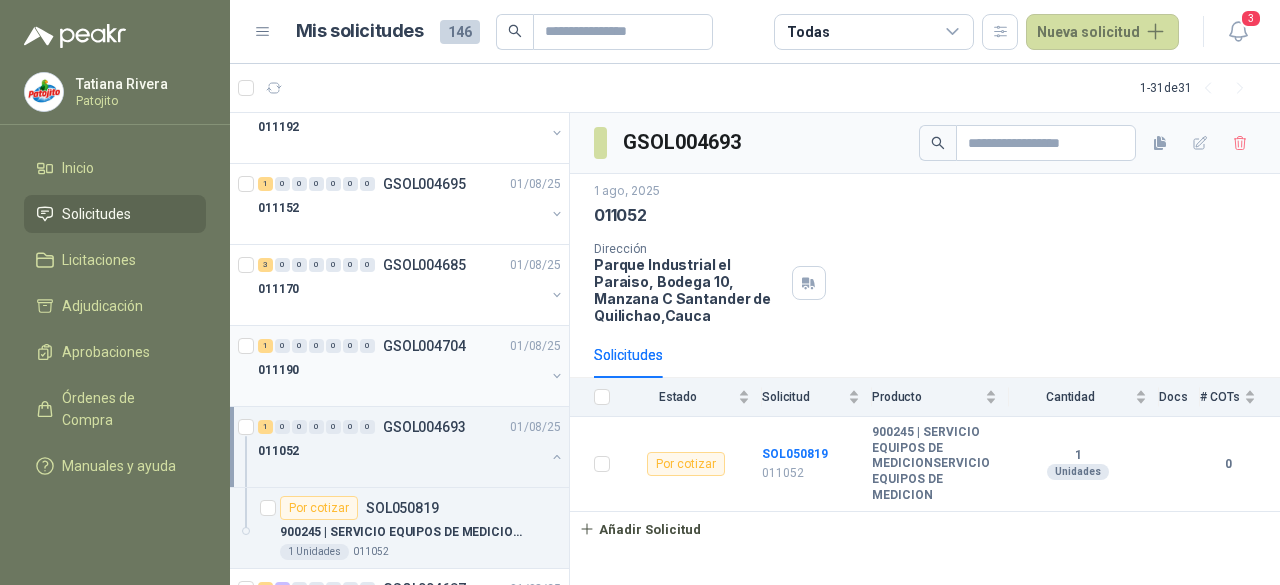 click on "1   0   0   0   0   0   0   GSOL[ID] [DATE]" at bounding box center (411, 346) 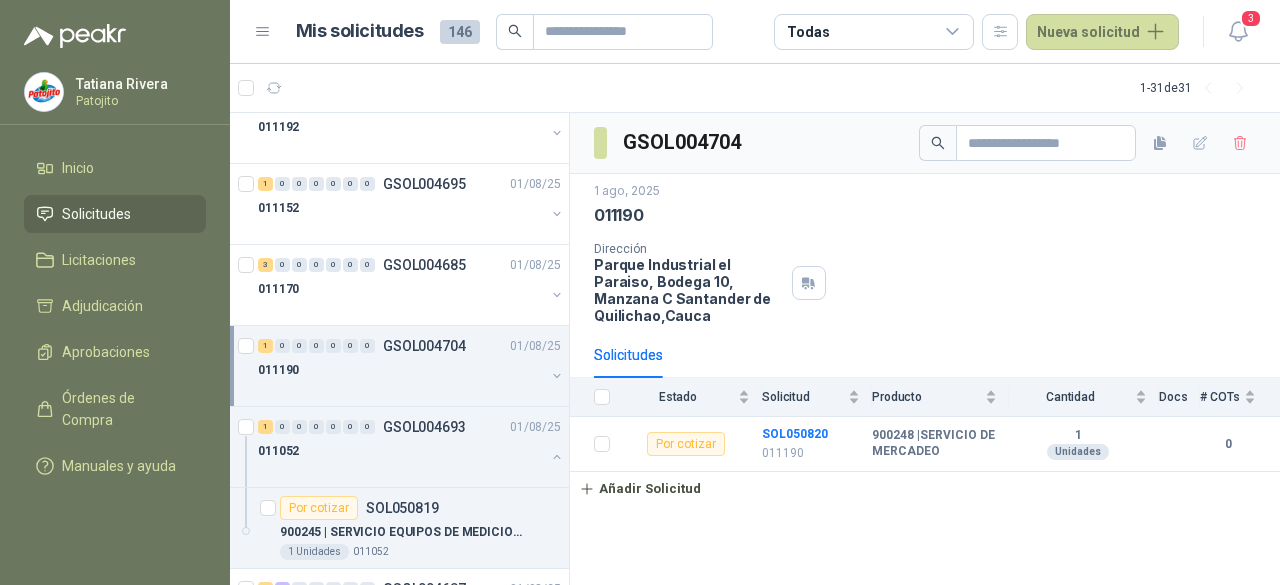 click on "011190" at bounding box center [401, 370] 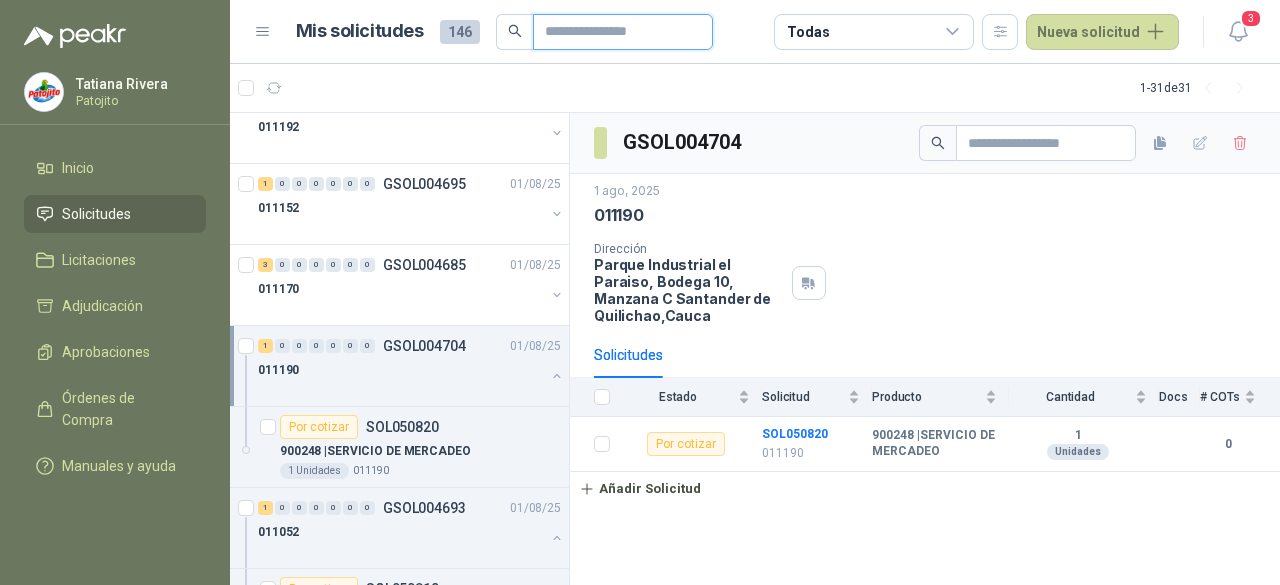 click at bounding box center [615, 32] 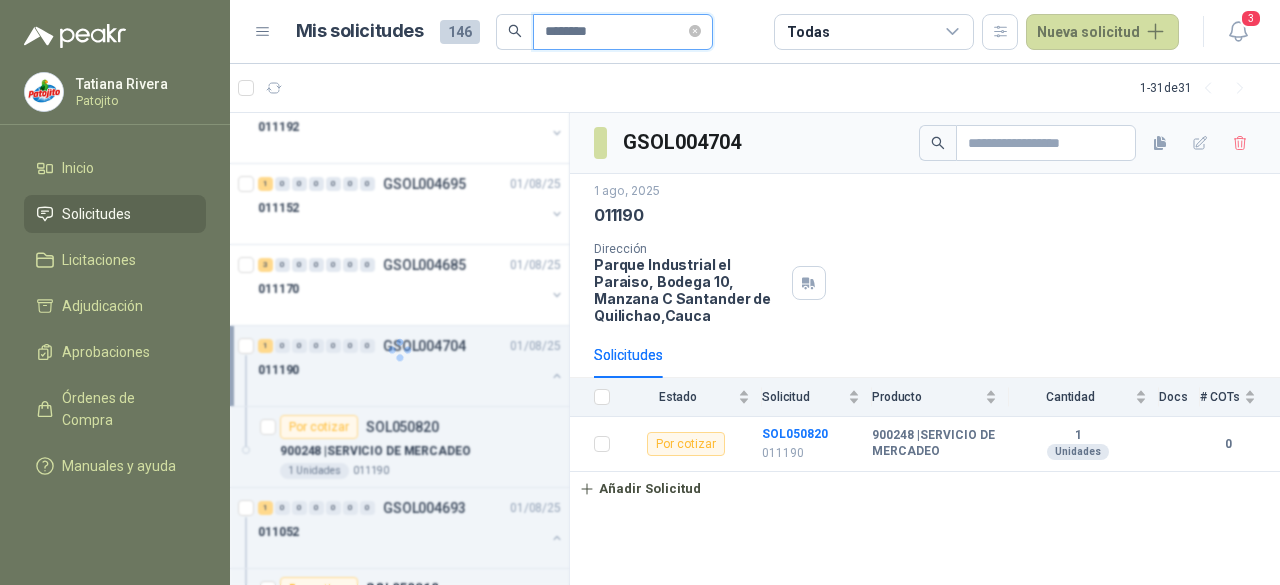 scroll, scrollTop: 38, scrollLeft: 0, axis: vertical 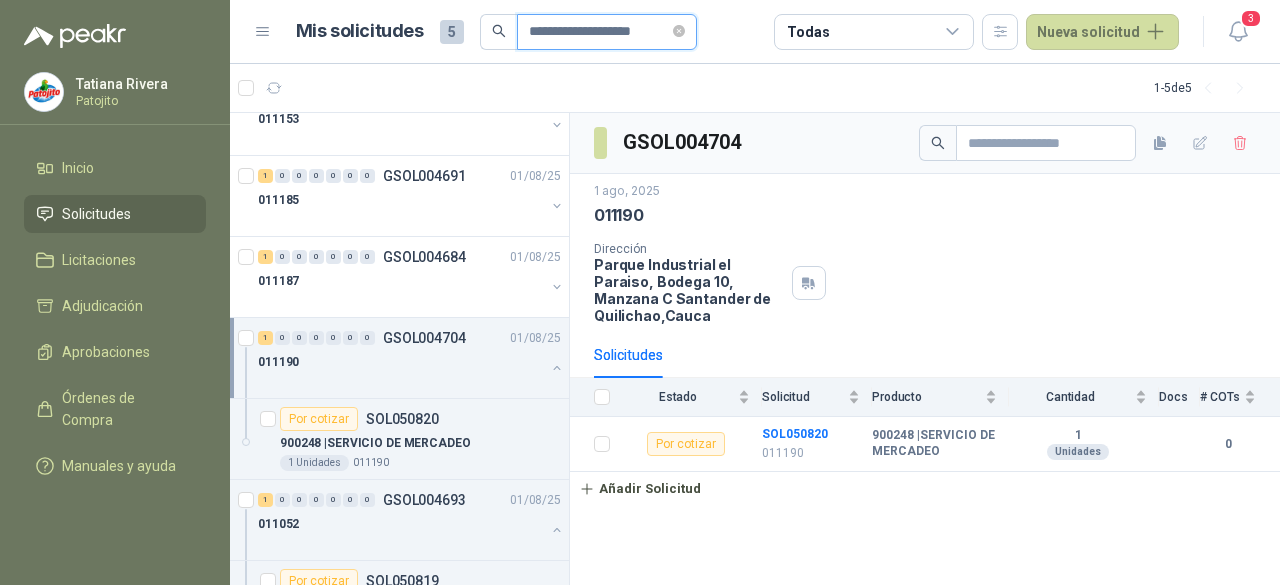 type on "**********" 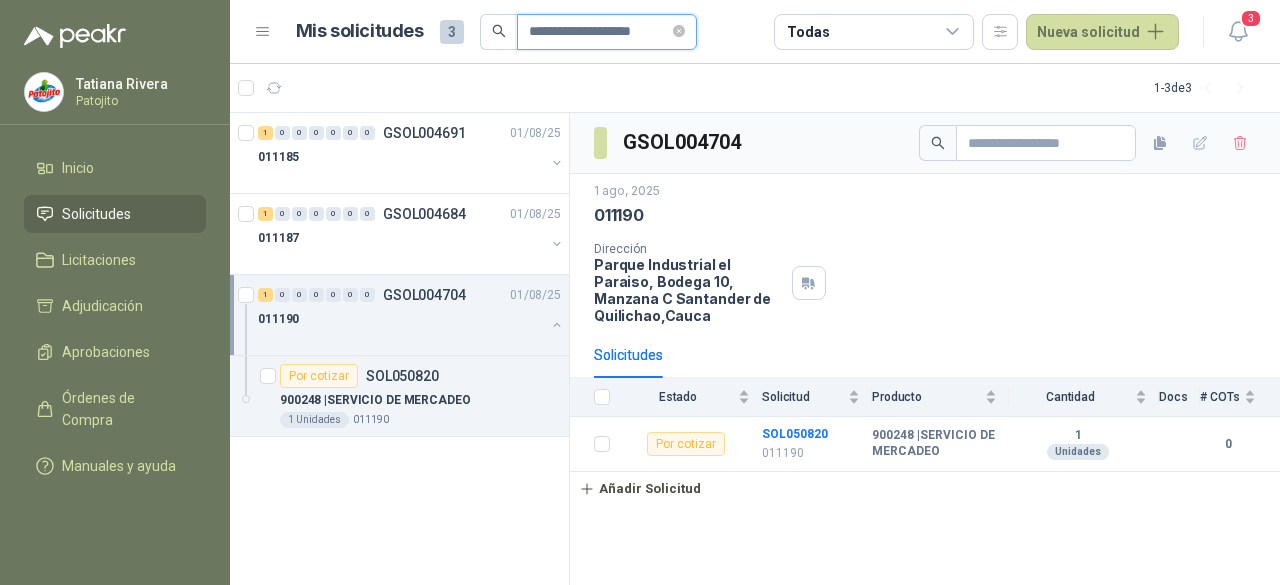 scroll, scrollTop: 0, scrollLeft: 0, axis: both 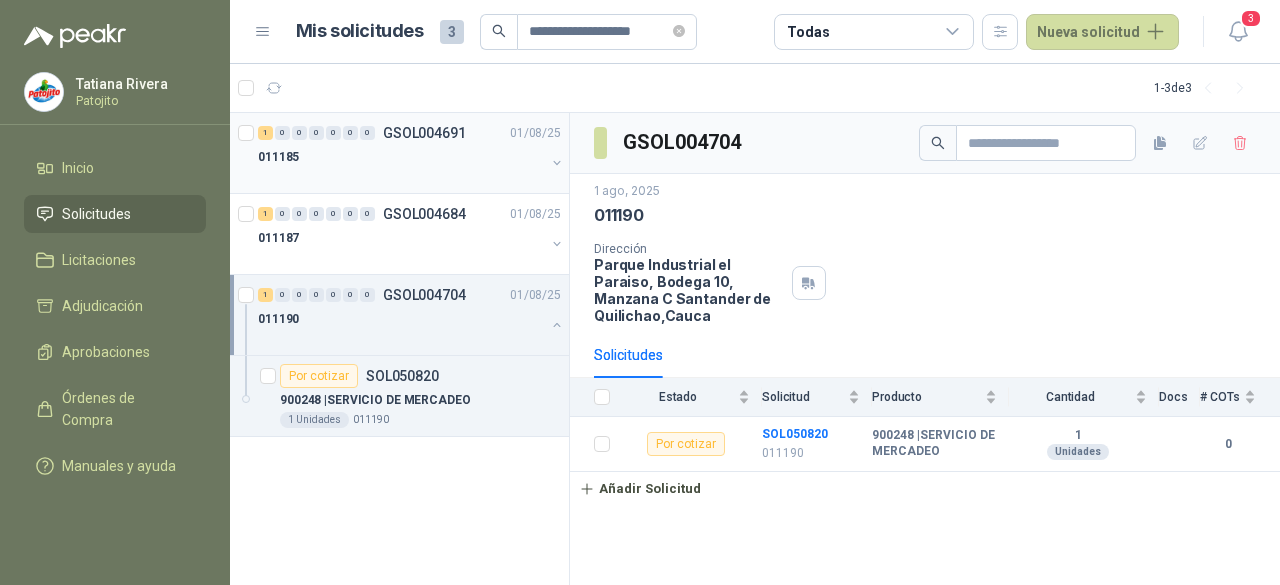 click on "011185" at bounding box center (401, 157) 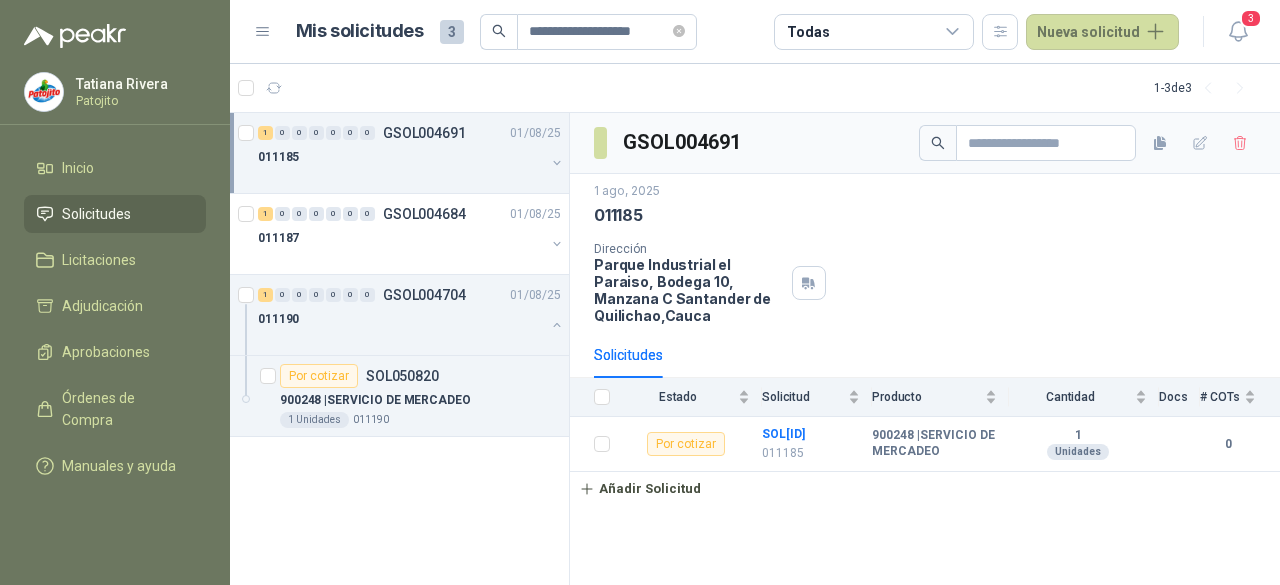 drag, startPoint x: 449, startPoint y: 159, endPoint x: 510, endPoint y: 136, distance: 65.192024 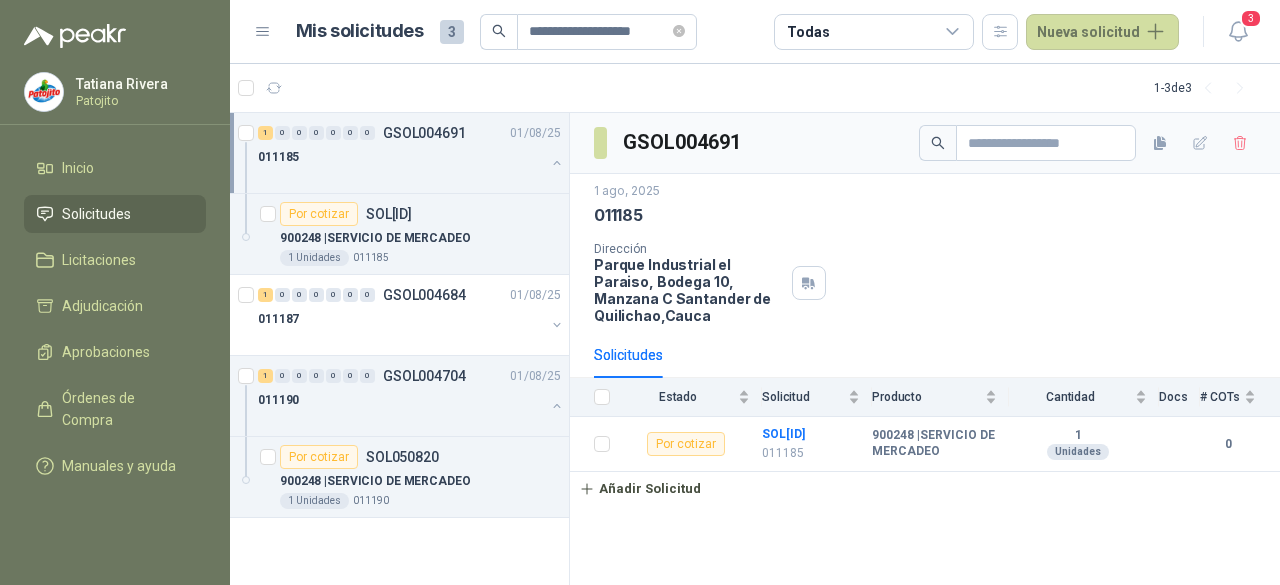 click on "1   0   0   0   0   0   0   GSOL[ID] [DATE]" at bounding box center [411, 133] 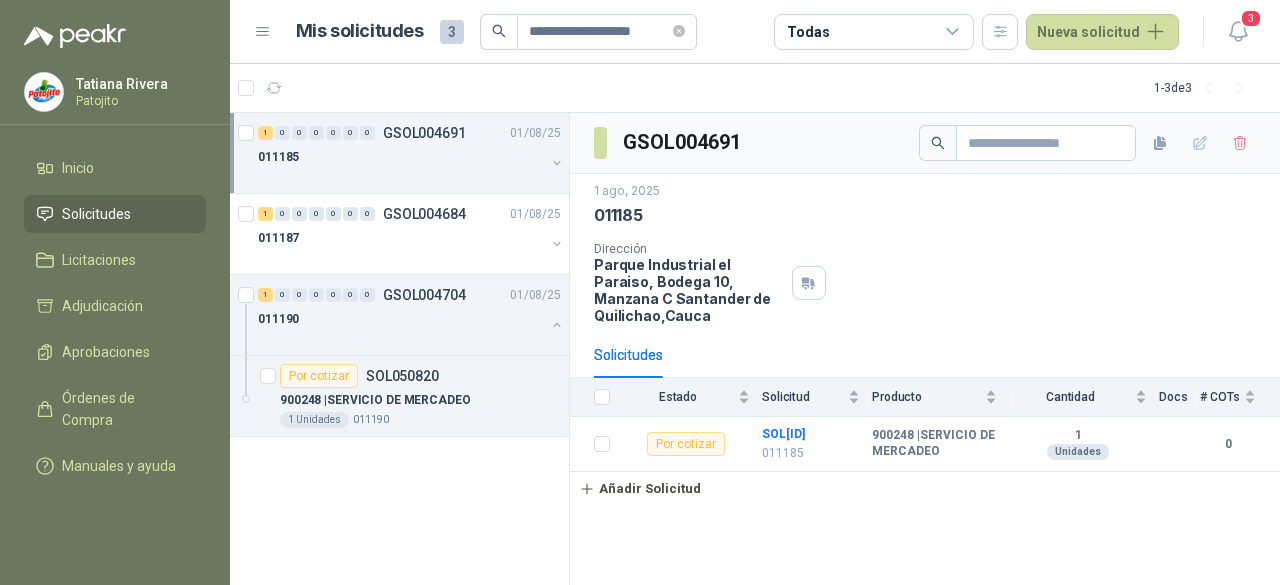 drag, startPoint x: 453, startPoint y: 153, endPoint x: 416, endPoint y: 159, distance: 37.48333 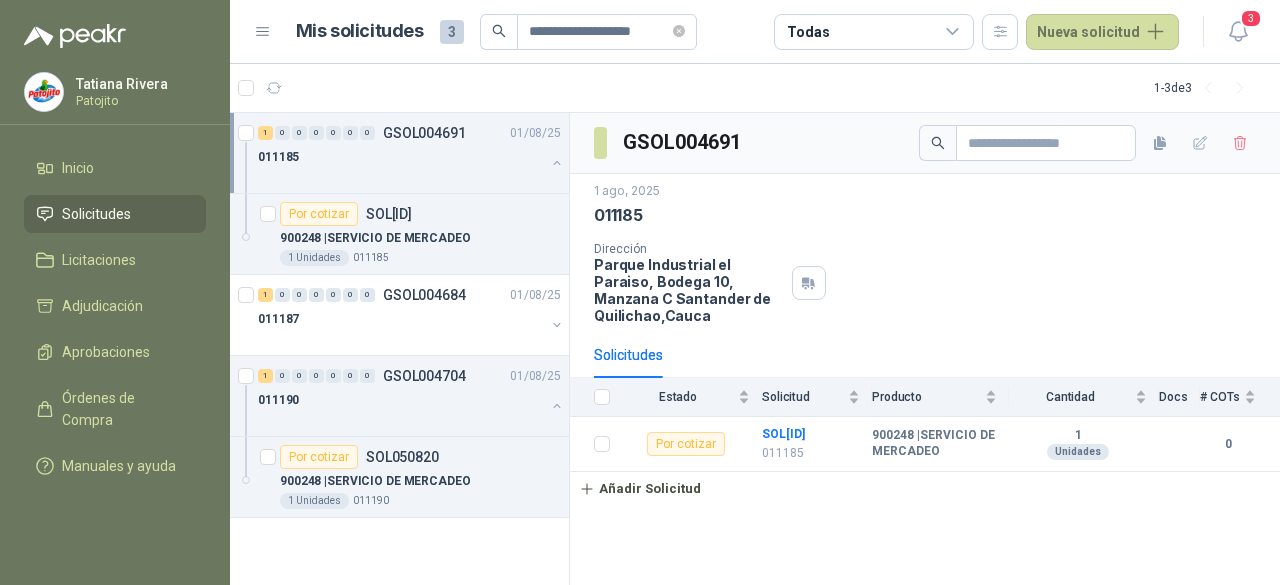 click on "011185" at bounding box center (401, 157) 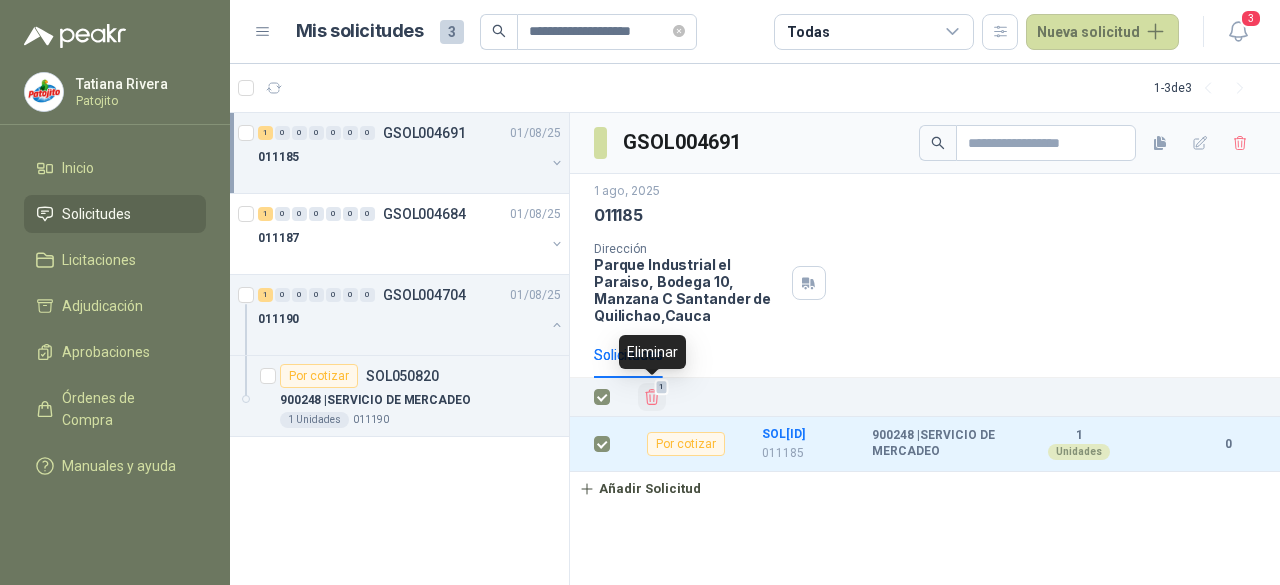 click 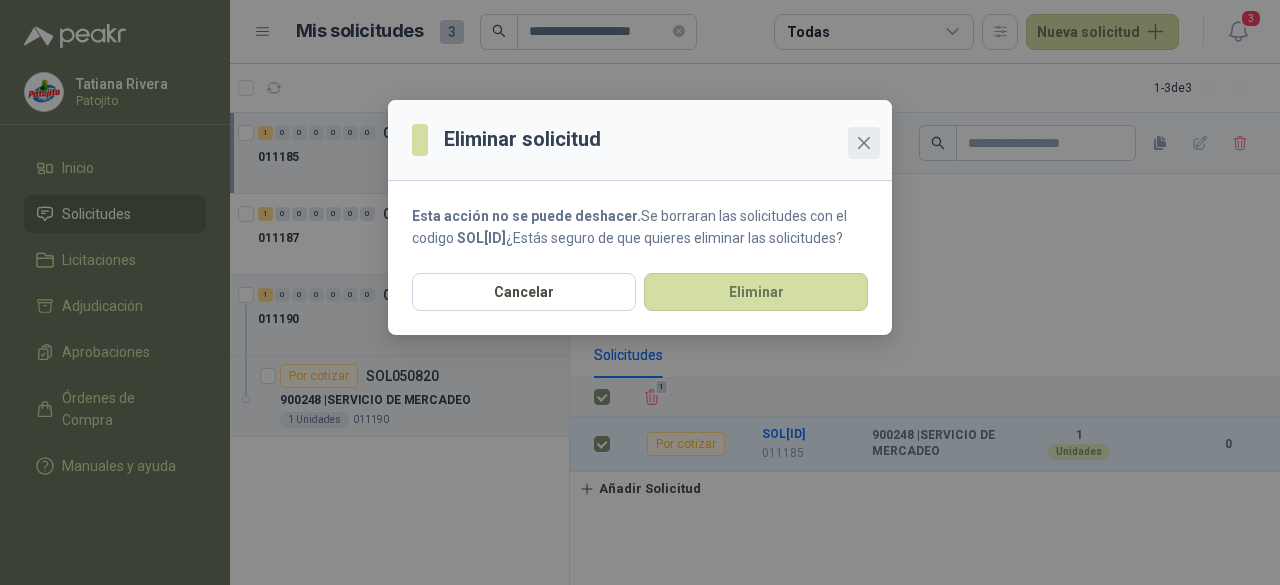 click 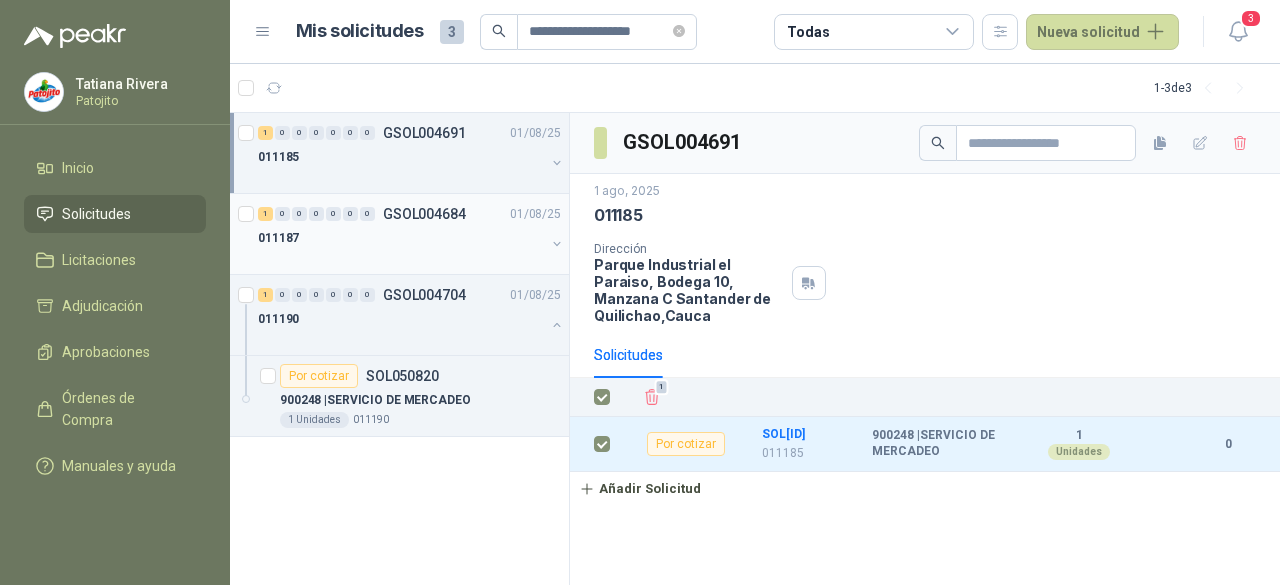 click on "1   0   0   0   0   0   0   GSOL[ID] [DATE]" at bounding box center (411, 214) 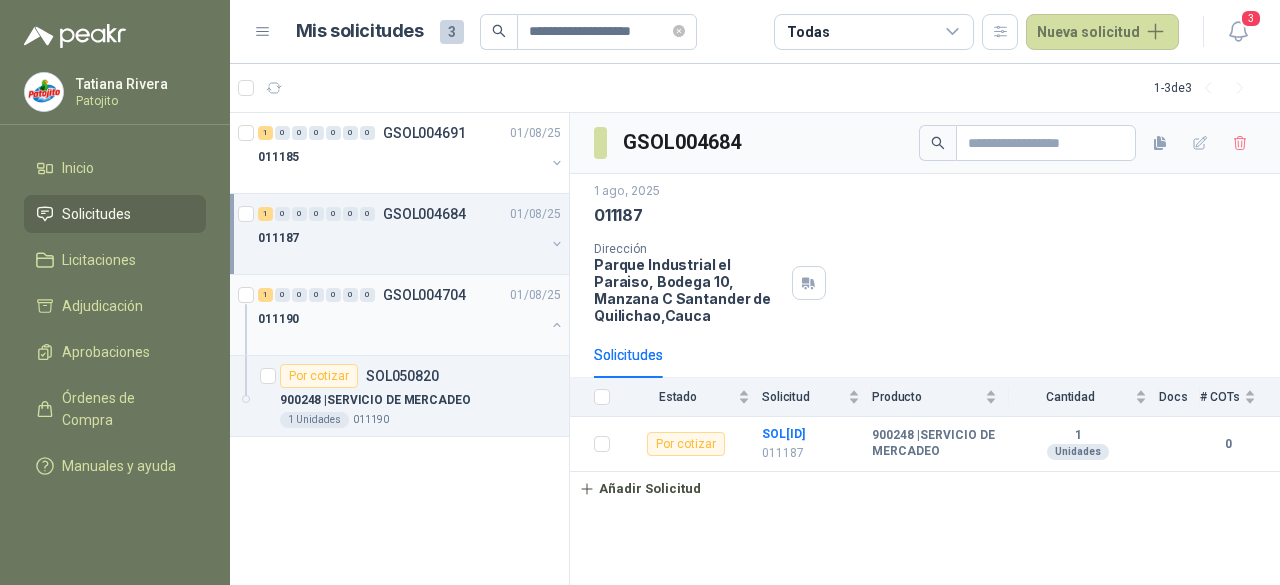click on "1   0   0   0   0   0   0   GSOL[ID] [DATE]" at bounding box center (411, 295) 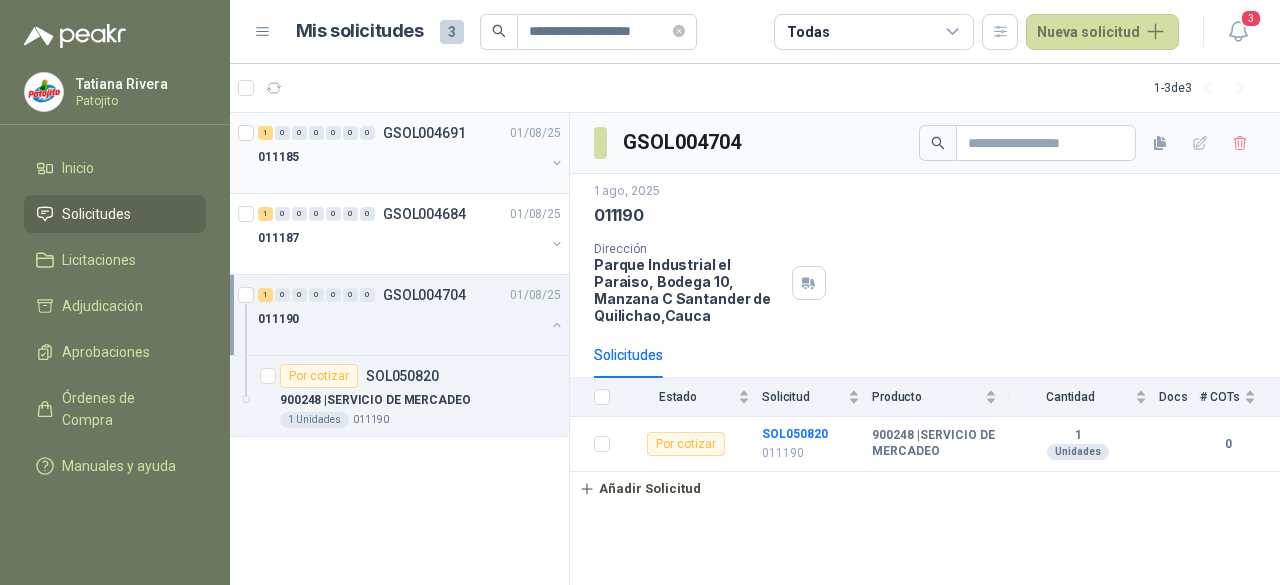 click on "011185" at bounding box center [401, 157] 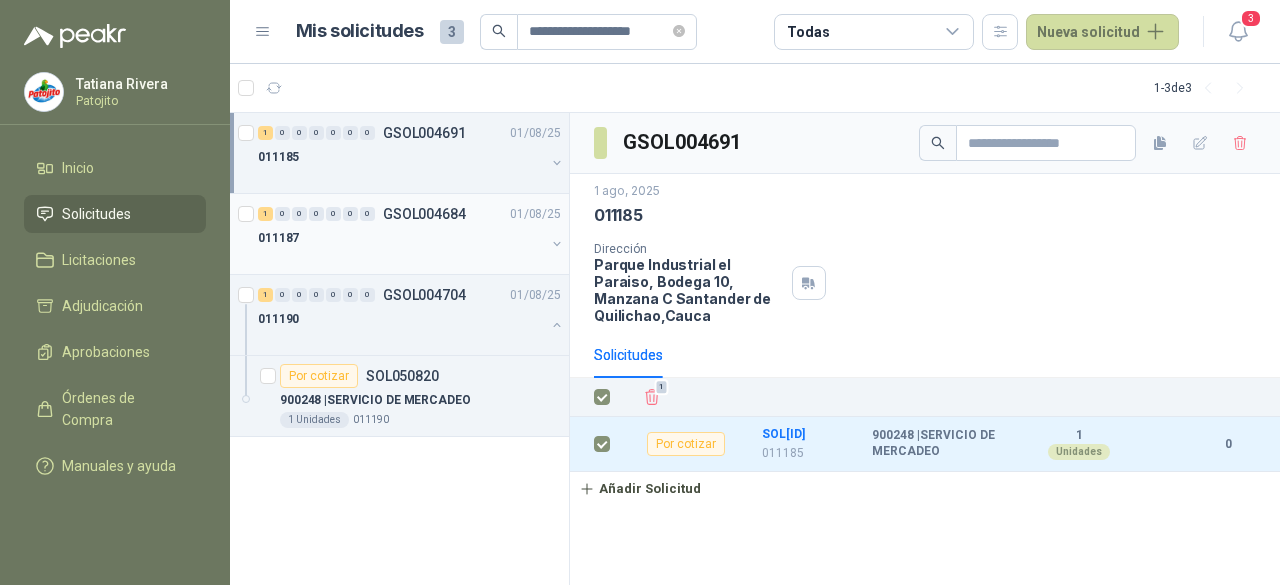 click on "011187" at bounding box center (401, 238) 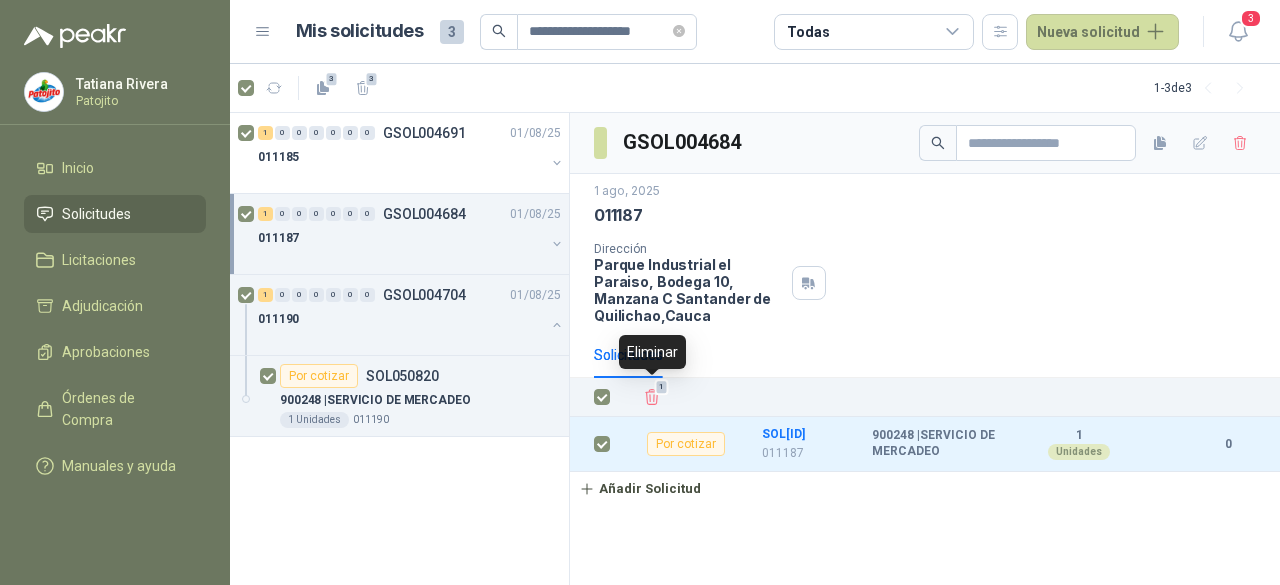 drag, startPoint x: 649, startPoint y: 406, endPoint x: 737, endPoint y: 493, distance: 123.745705 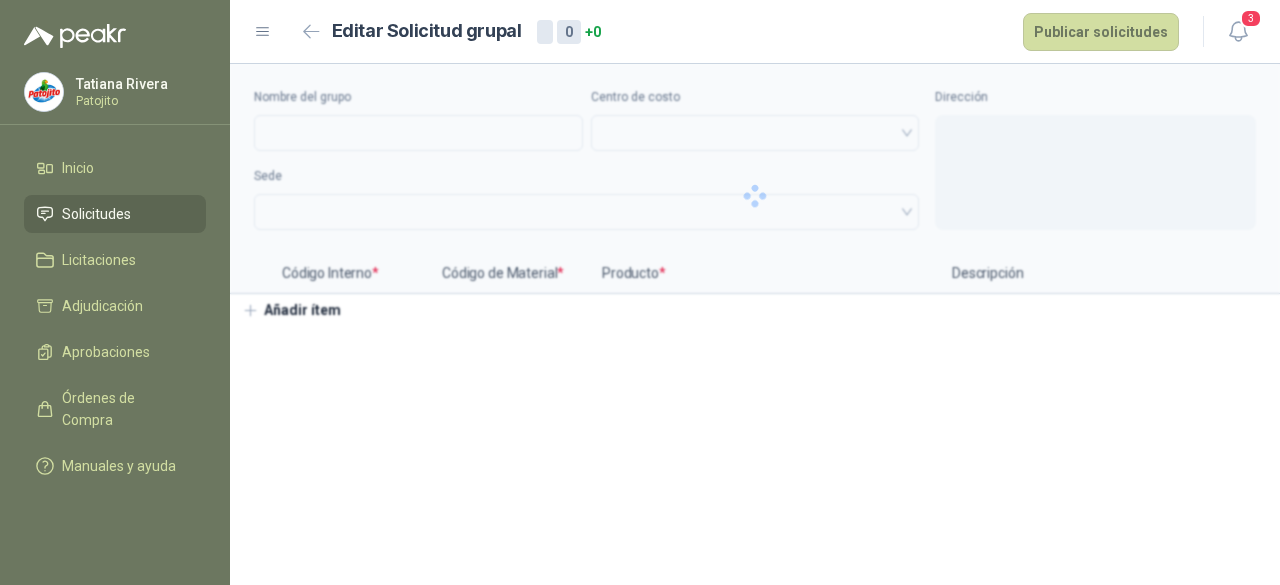 type on "******" 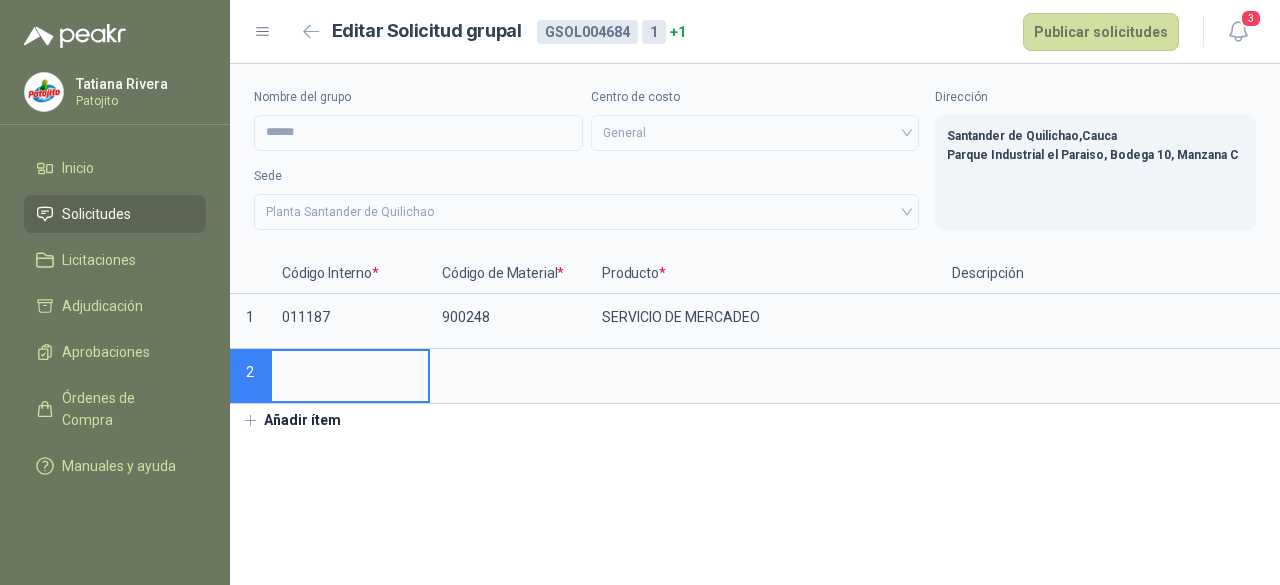 drag, startPoint x: 366, startPoint y: 371, endPoint x: 347, endPoint y: 374, distance: 19.235384 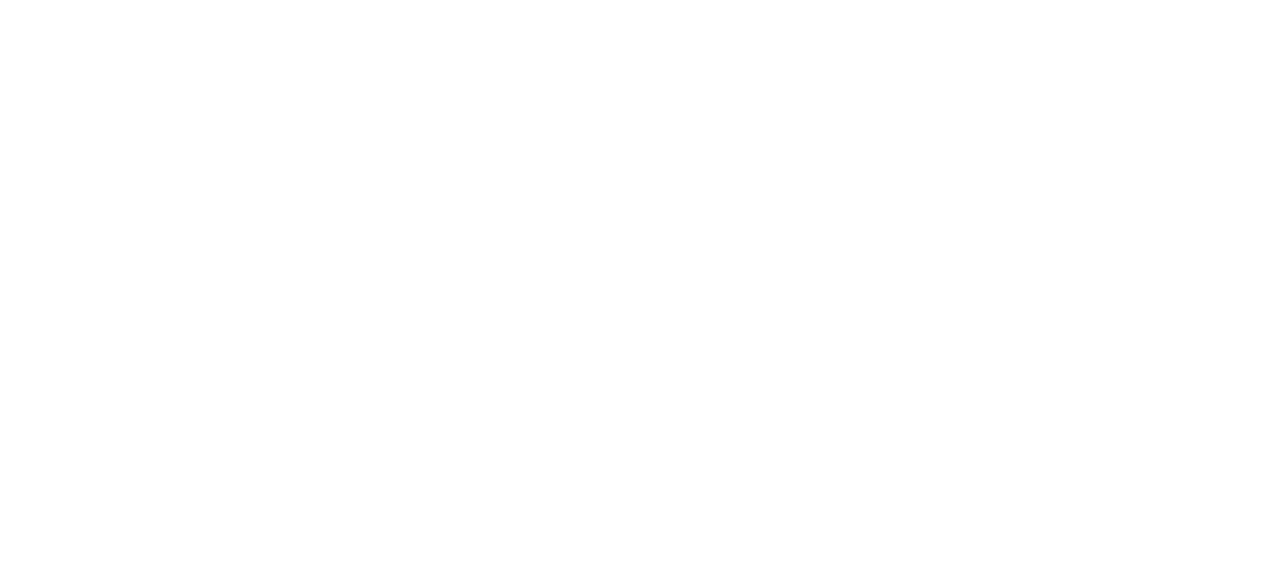 scroll, scrollTop: 0, scrollLeft: 0, axis: both 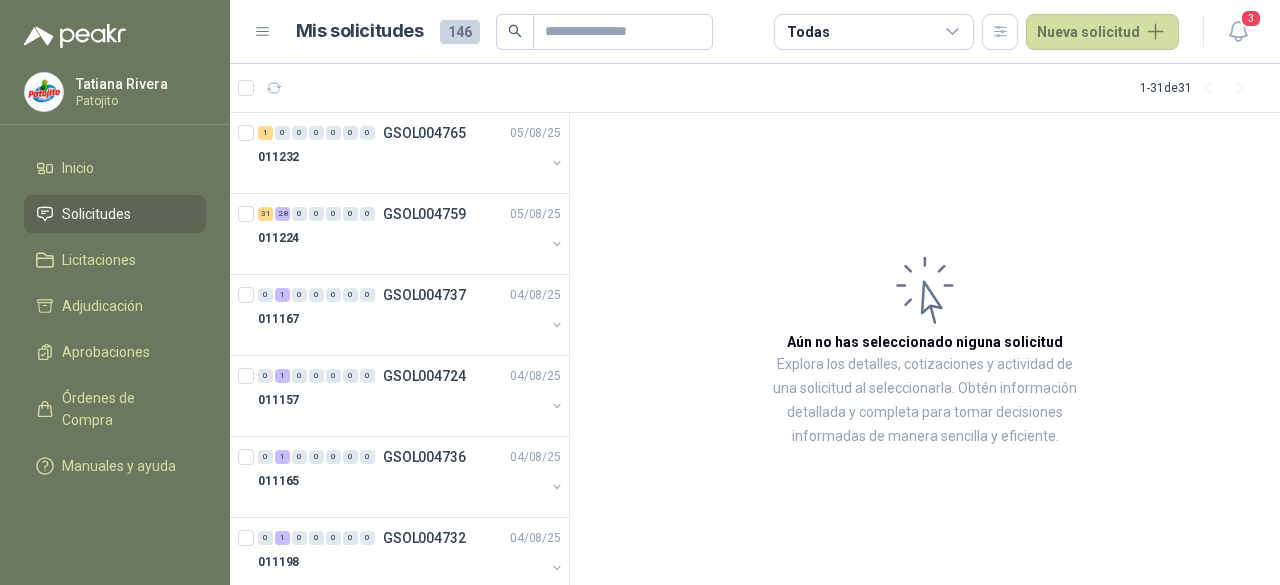 click on "Aún no has seleccionado niguna solicitud Explora los detalles, cotizaciones y actividad de una solicitud al seleccionarla. Obtén información detallada y   completa para tomar decisiones informadas de manera sencilla y eficiente." at bounding box center [925, 349] 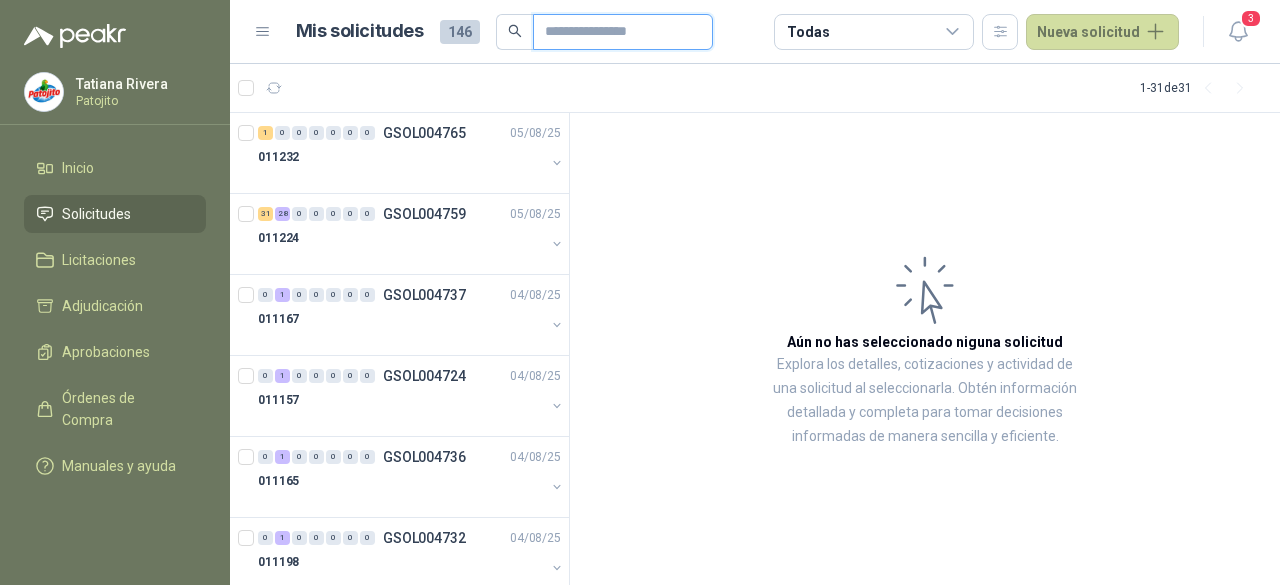 click at bounding box center (615, 32) 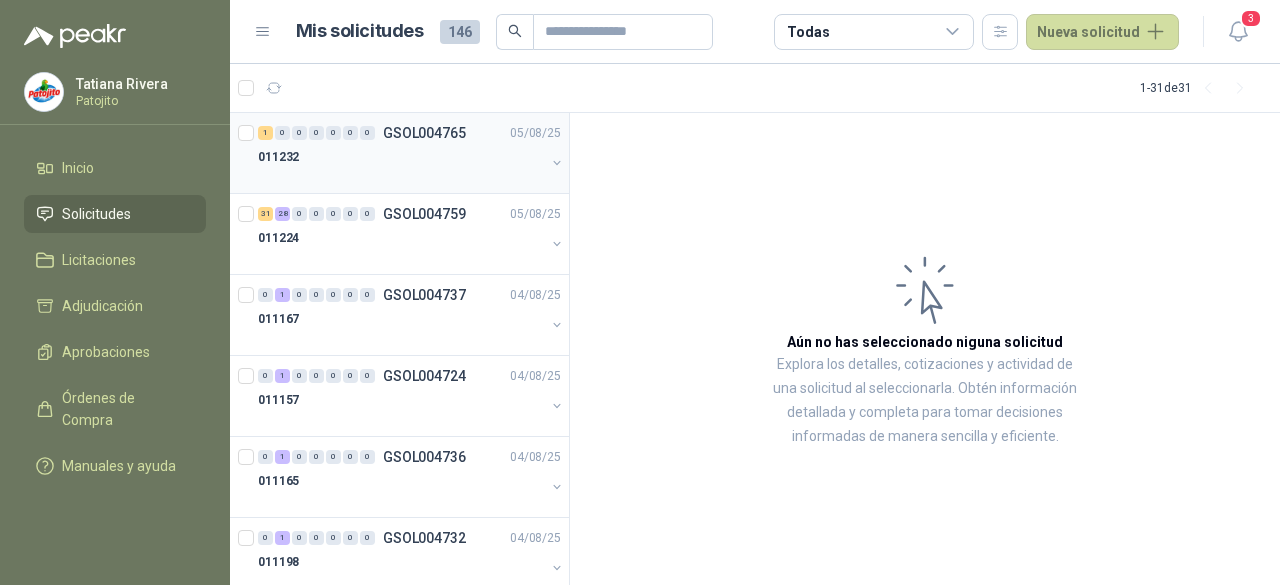 click at bounding box center [401, 177] 